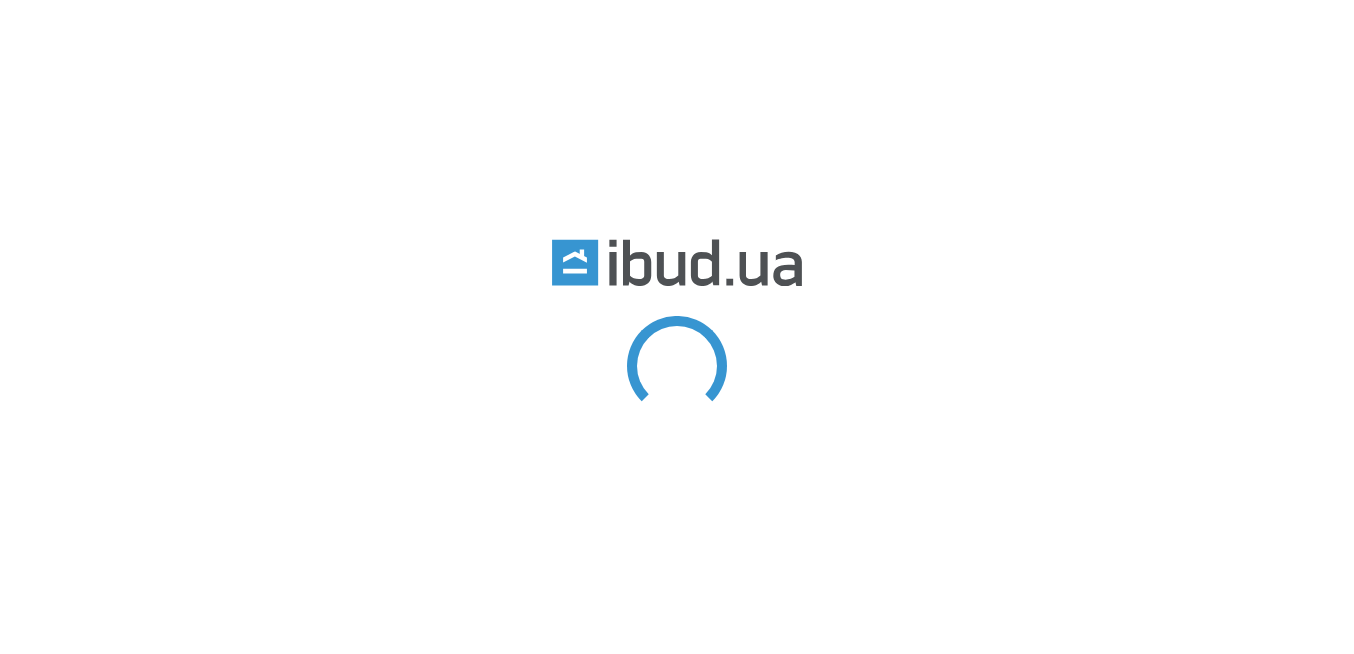 scroll, scrollTop: 0, scrollLeft: 0, axis: both 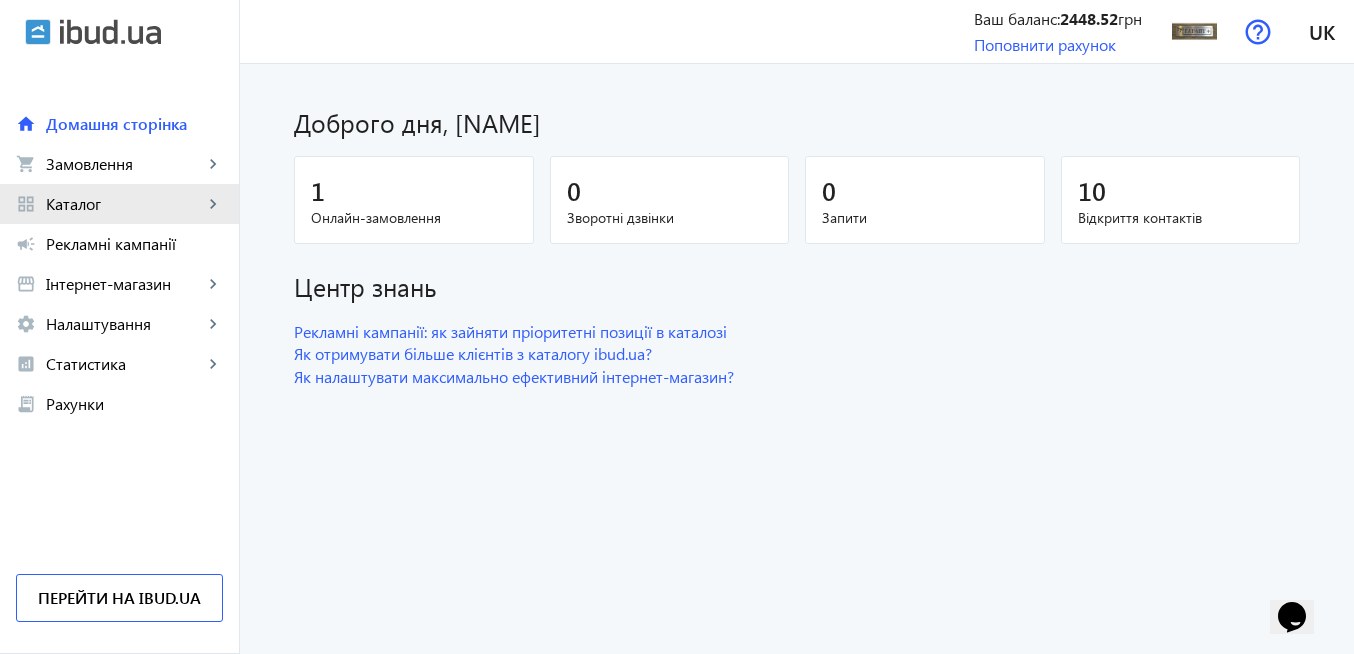 click on "Каталог" 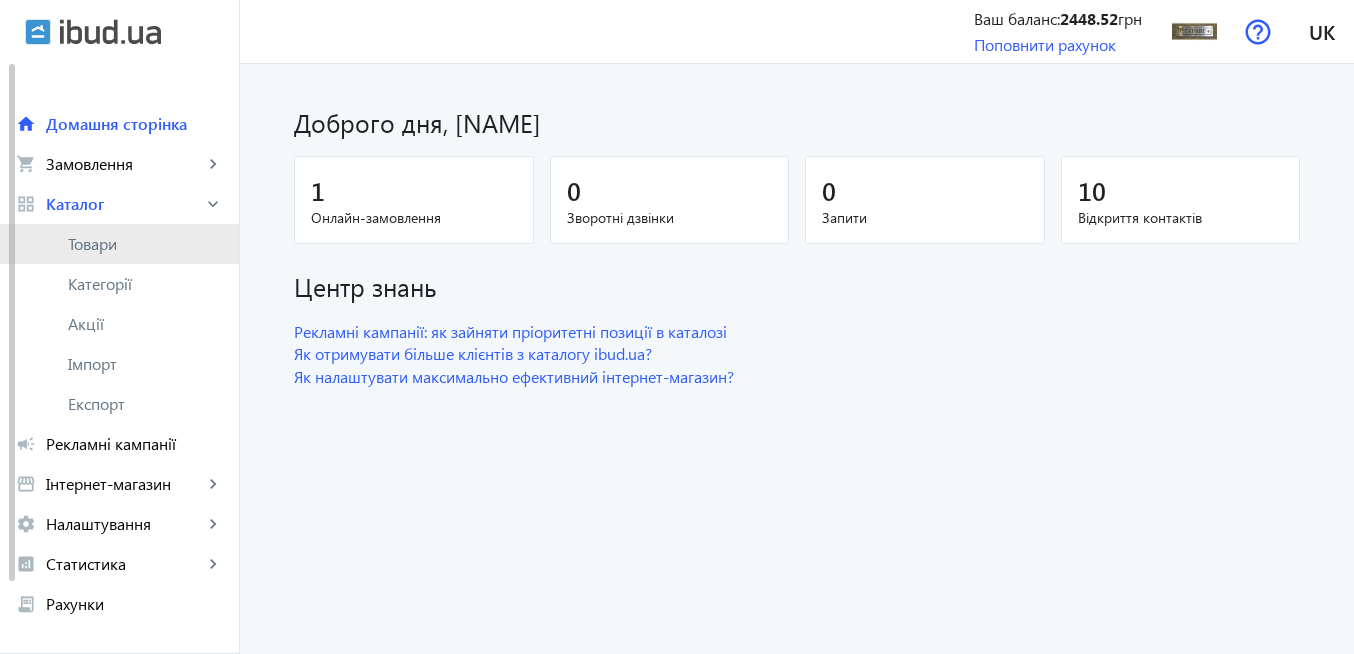 click on "Товари" 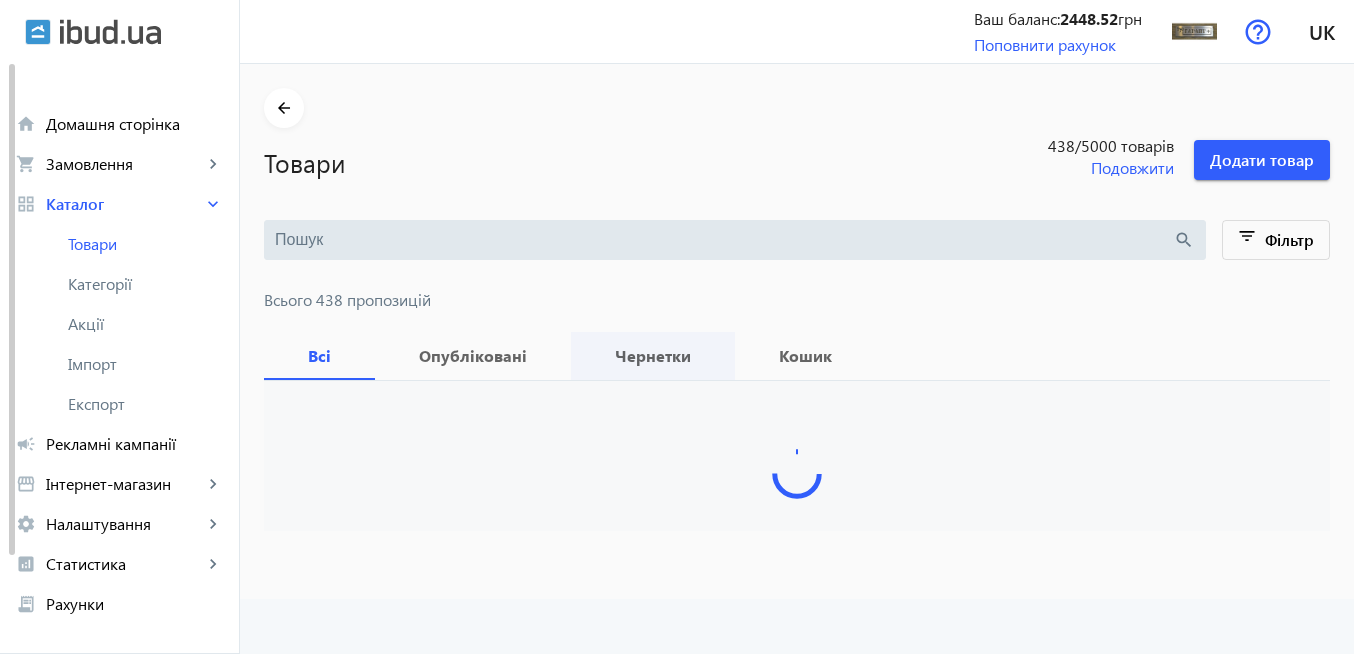 click on "Чернетки" at bounding box center (653, 356) 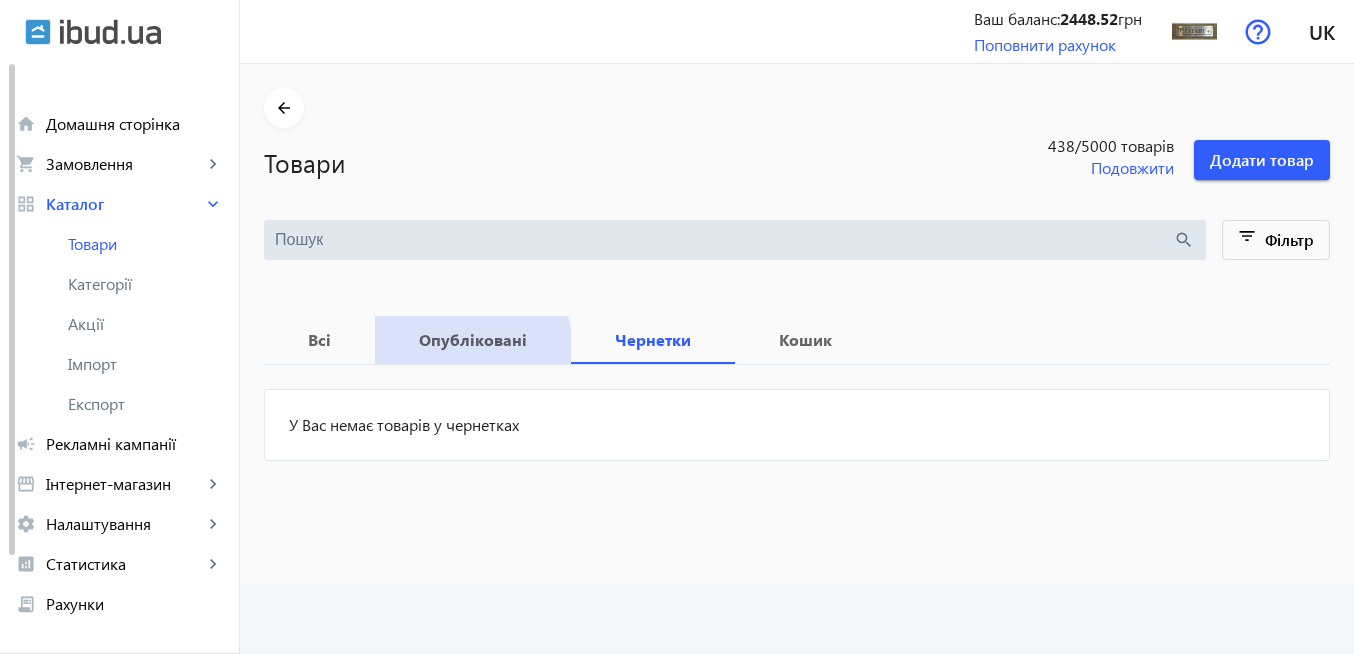 click on "Опубліковані" at bounding box center [473, 340] 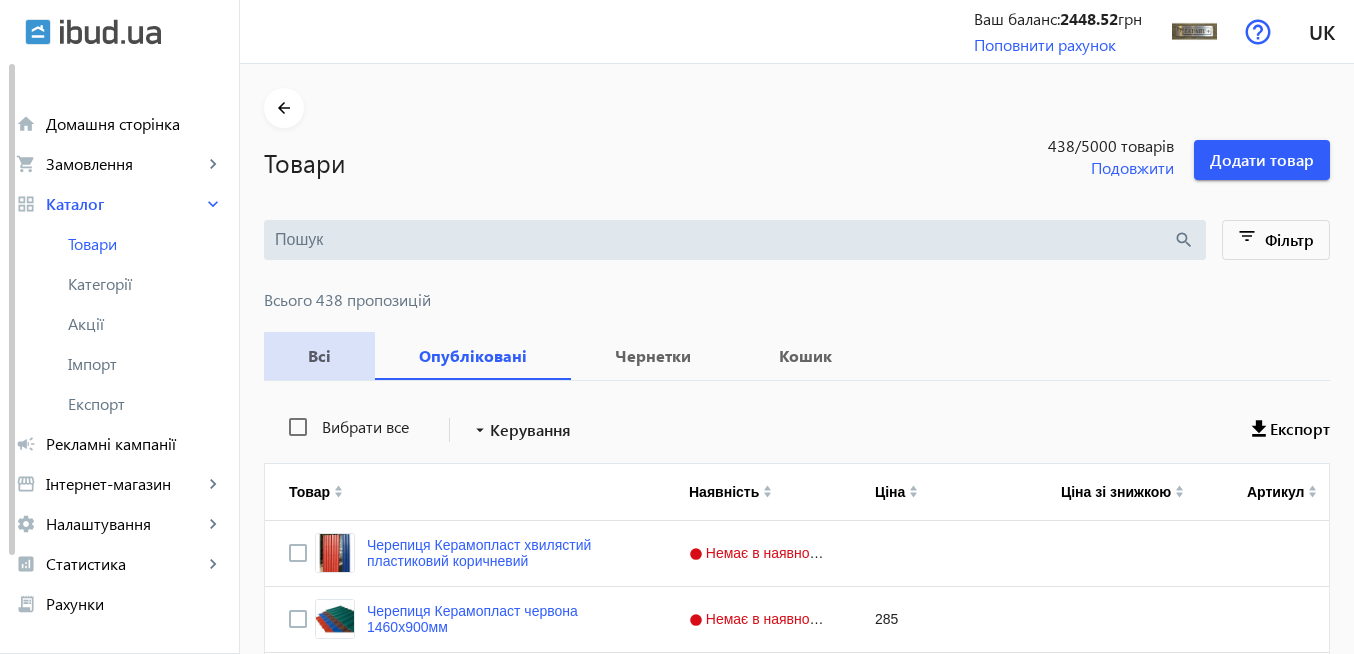 click on "Всі" at bounding box center [319, 356] 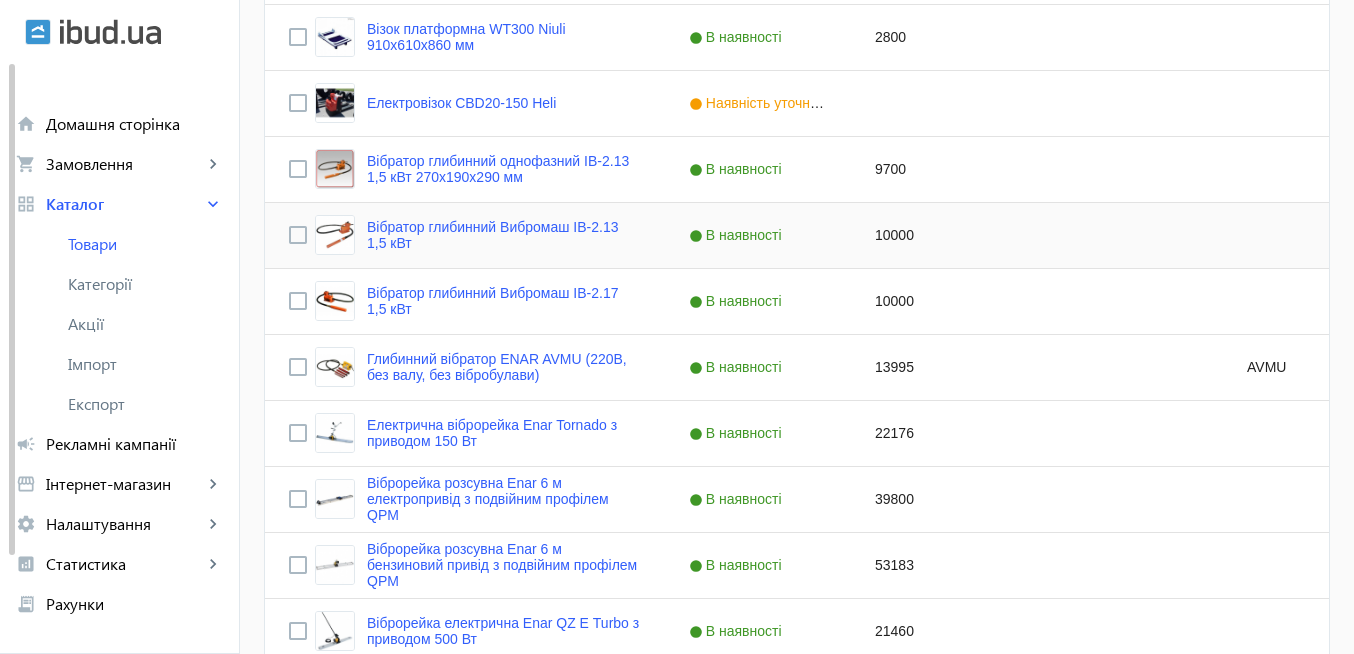scroll, scrollTop: 4680, scrollLeft: 0, axis: vertical 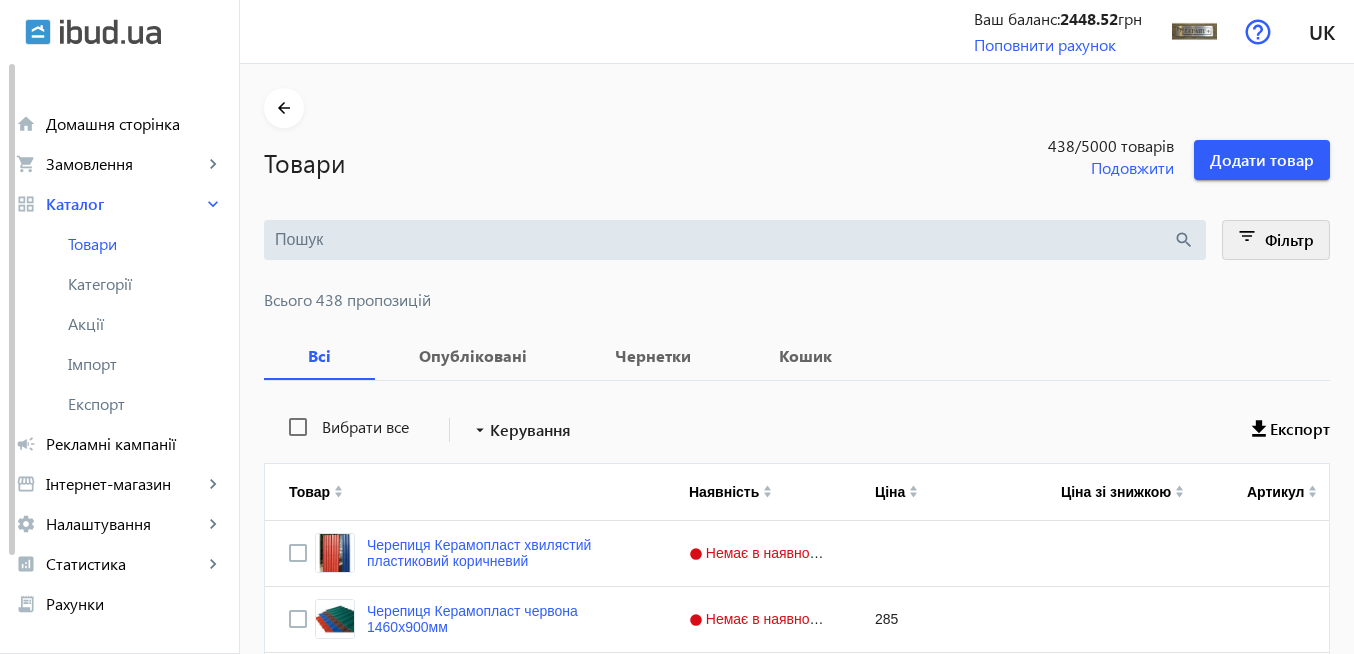 click on "filter_list" 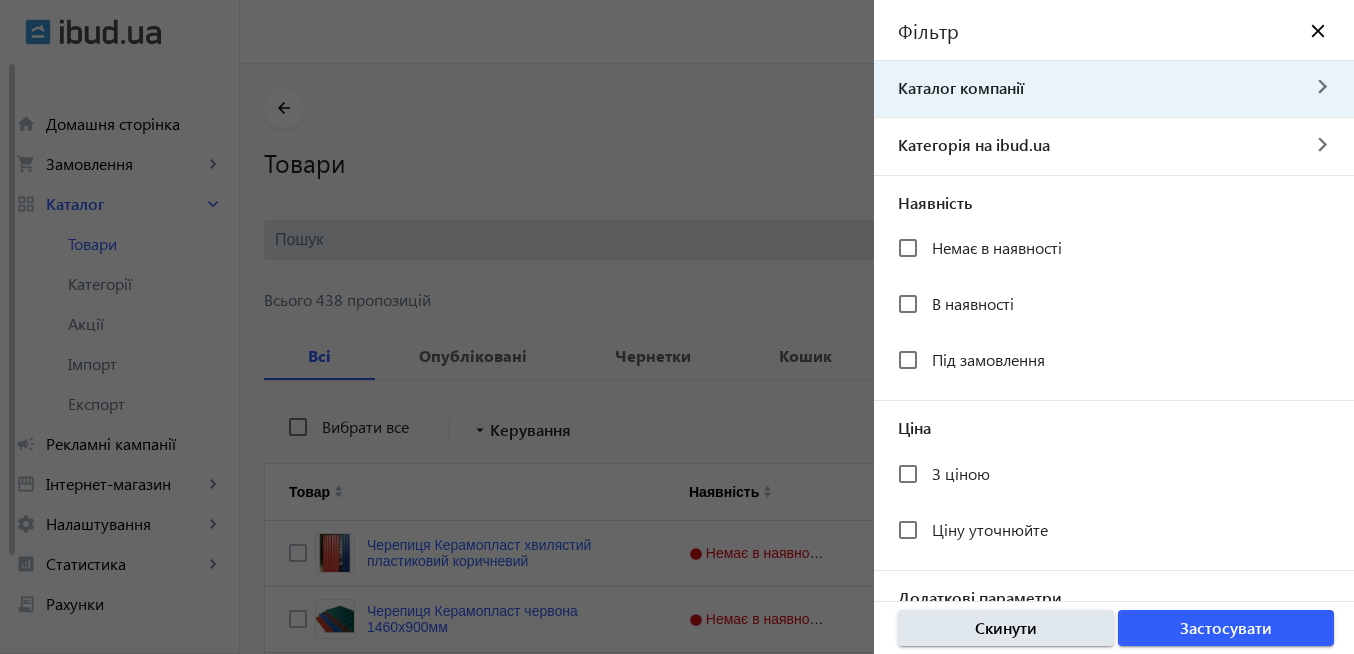 click on "Каталог компанії" 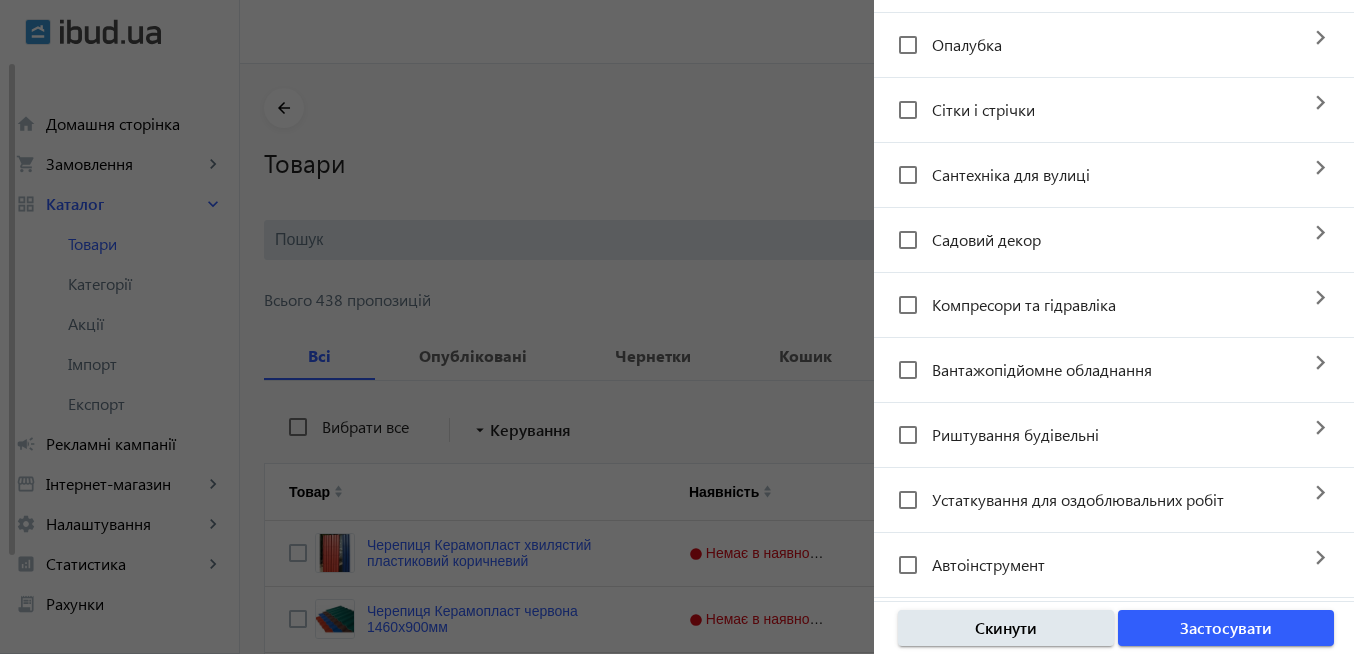 scroll, scrollTop: 566, scrollLeft: 0, axis: vertical 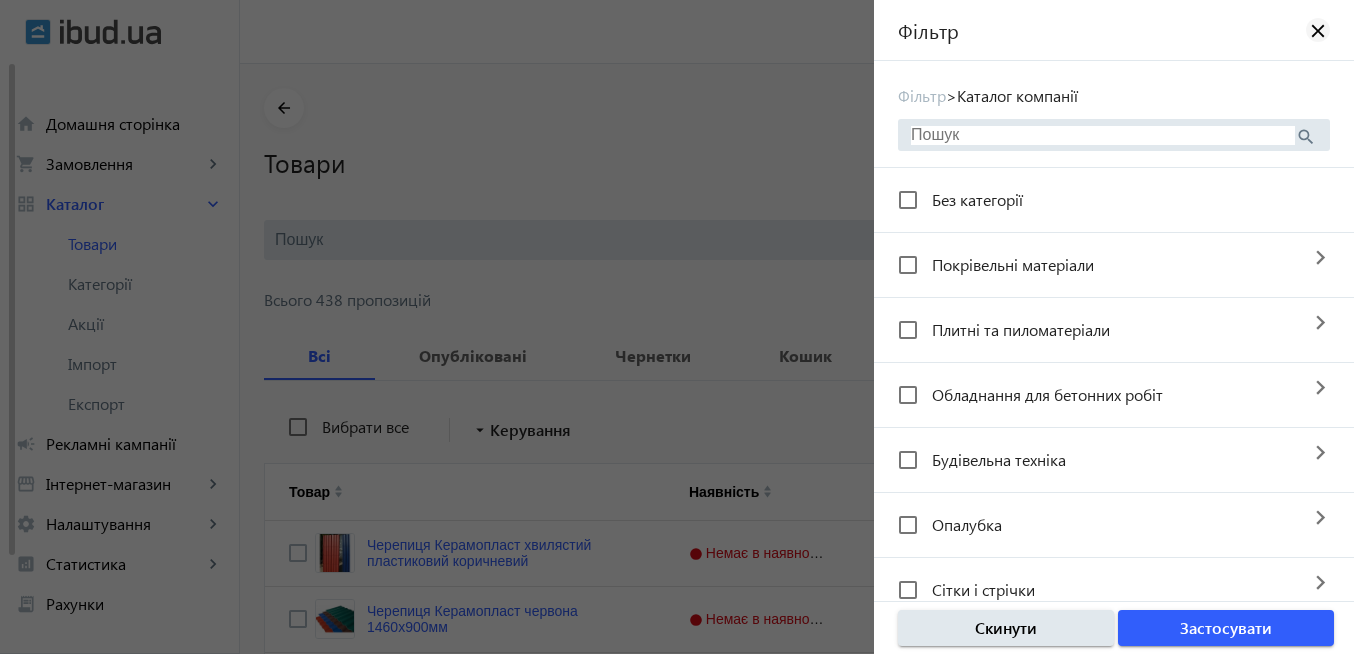 click on "close" 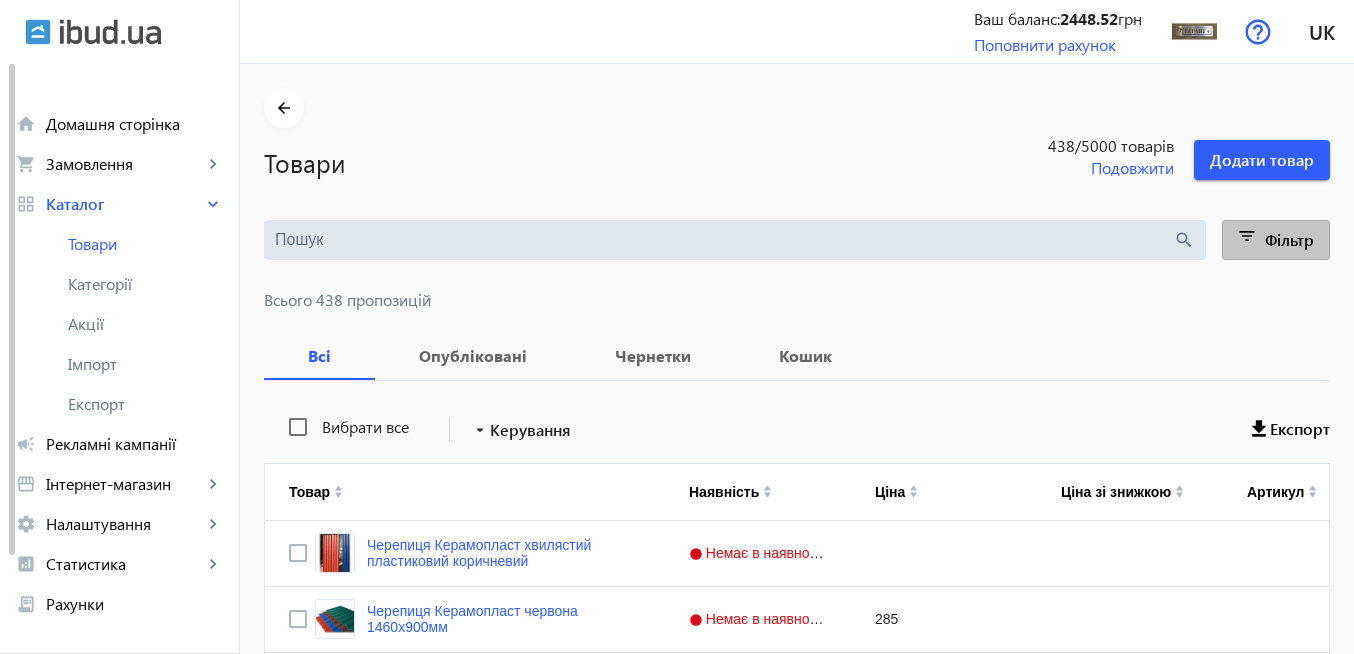 click on "filter_list" 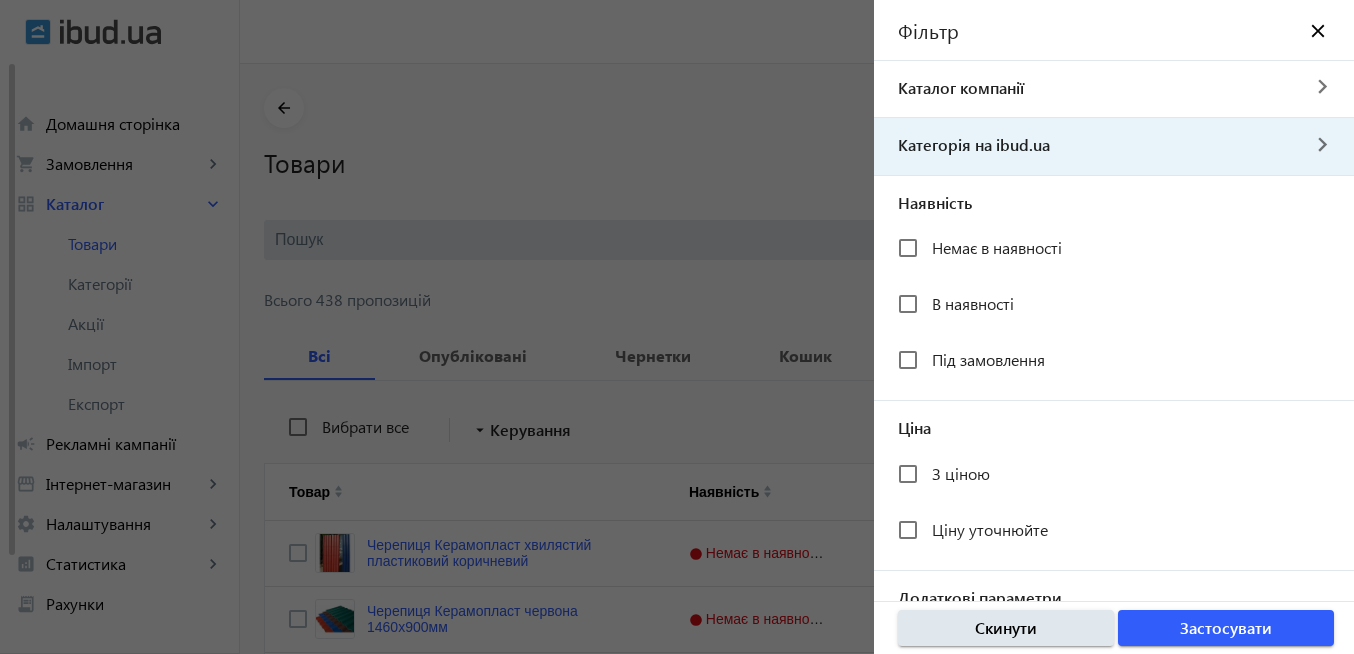 click on "Категорія на ibud.ua" 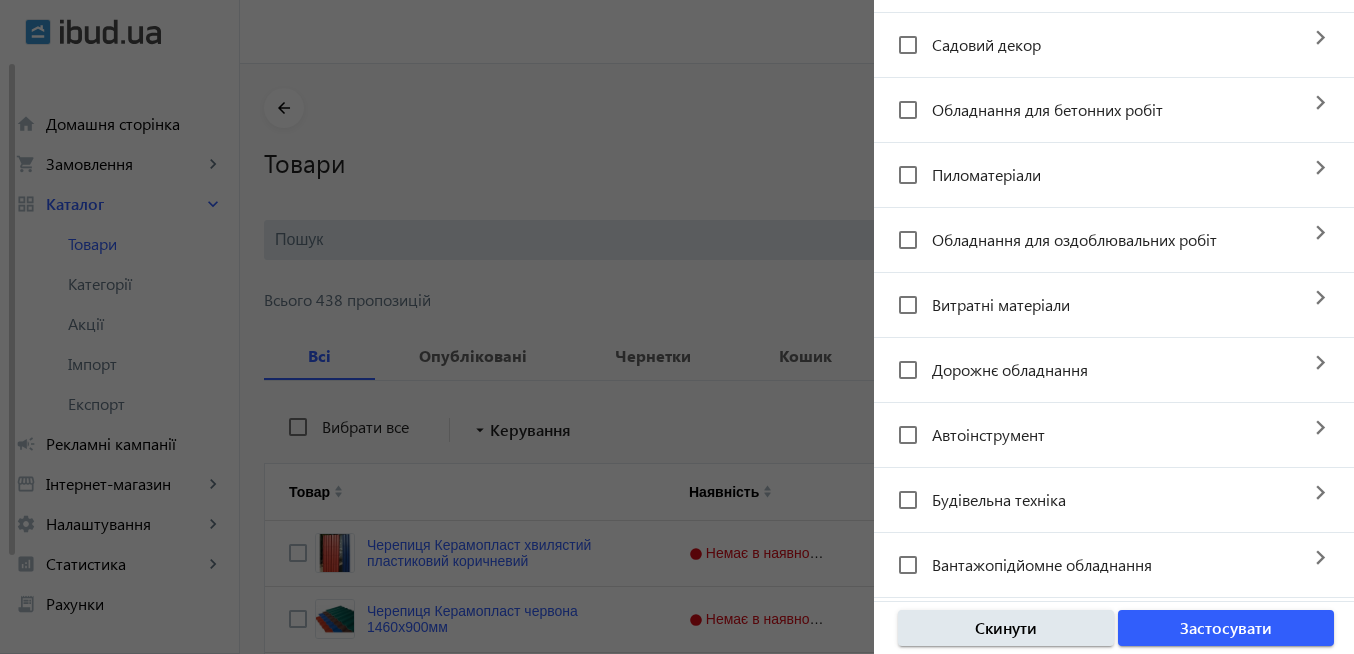 scroll, scrollTop: 600, scrollLeft: 0, axis: vertical 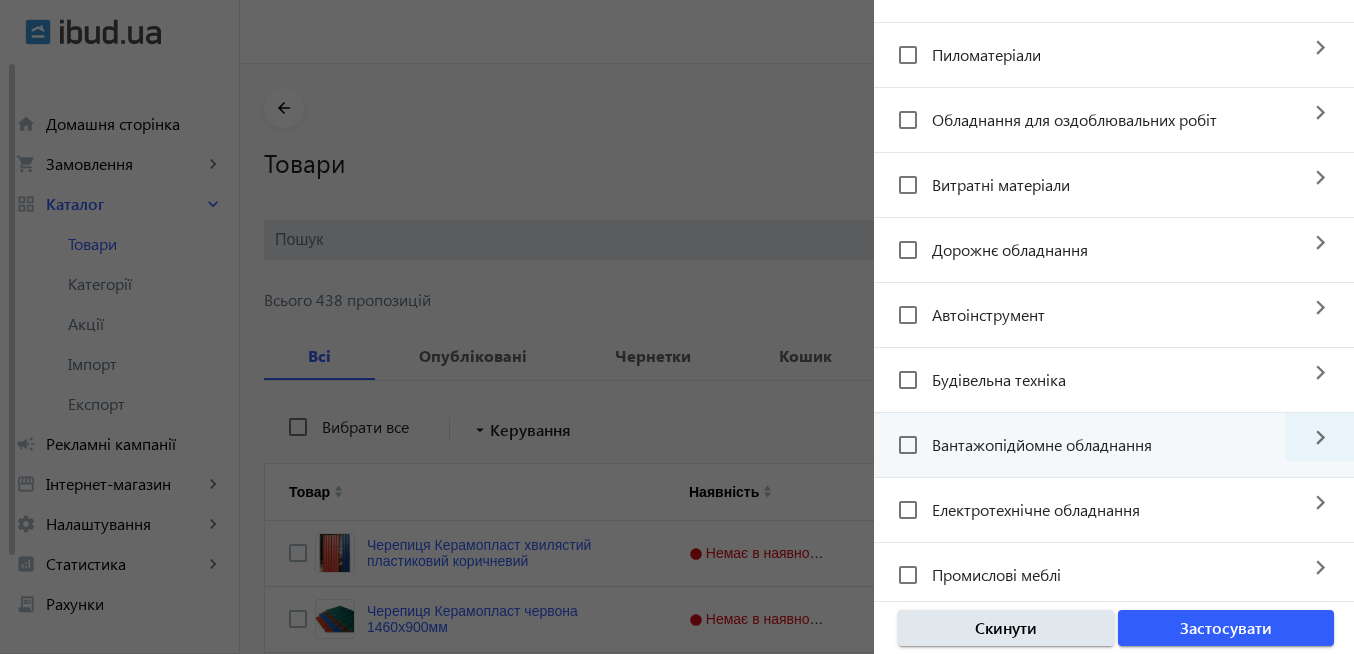 click on "navigate_next" 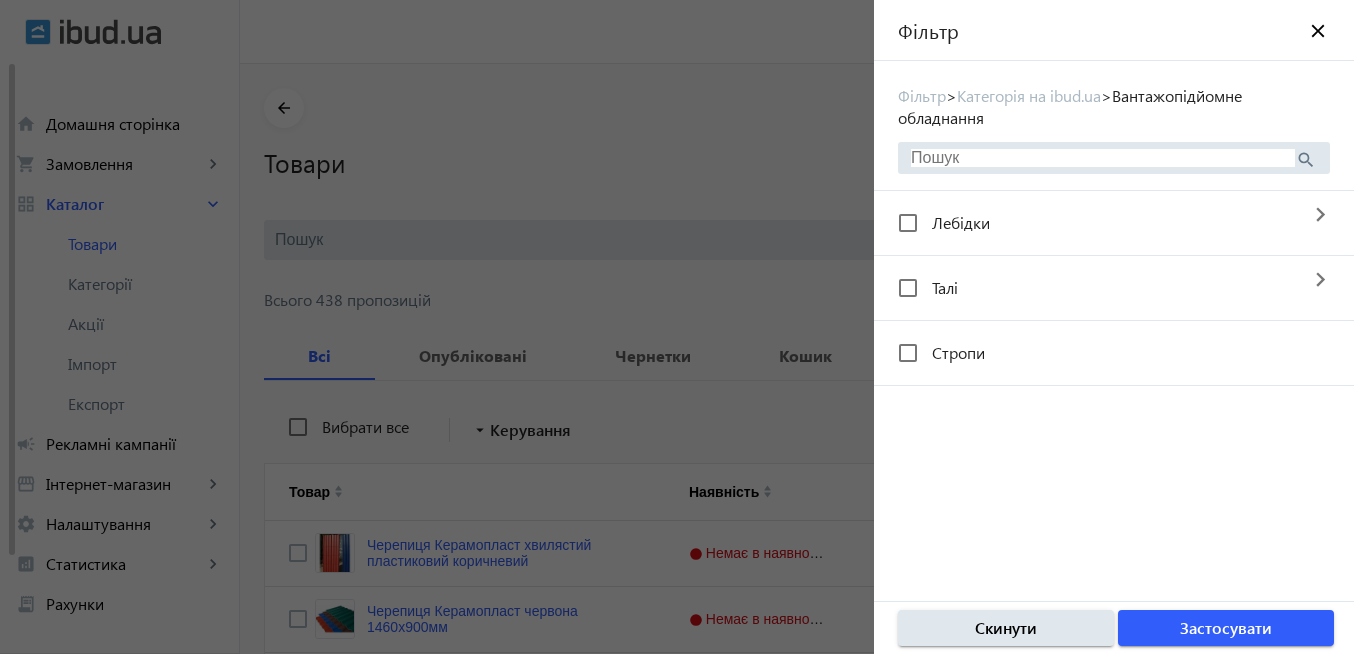 scroll, scrollTop: 0, scrollLeft: 0, axis: both 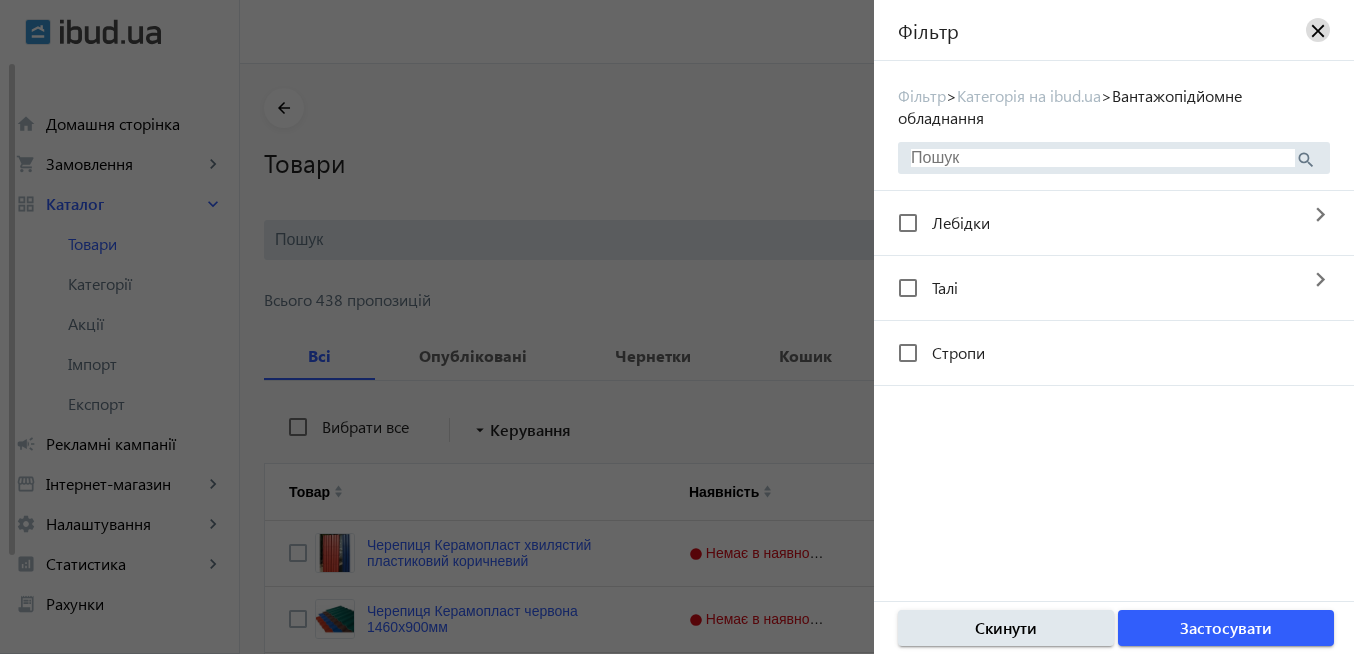 click on "close" 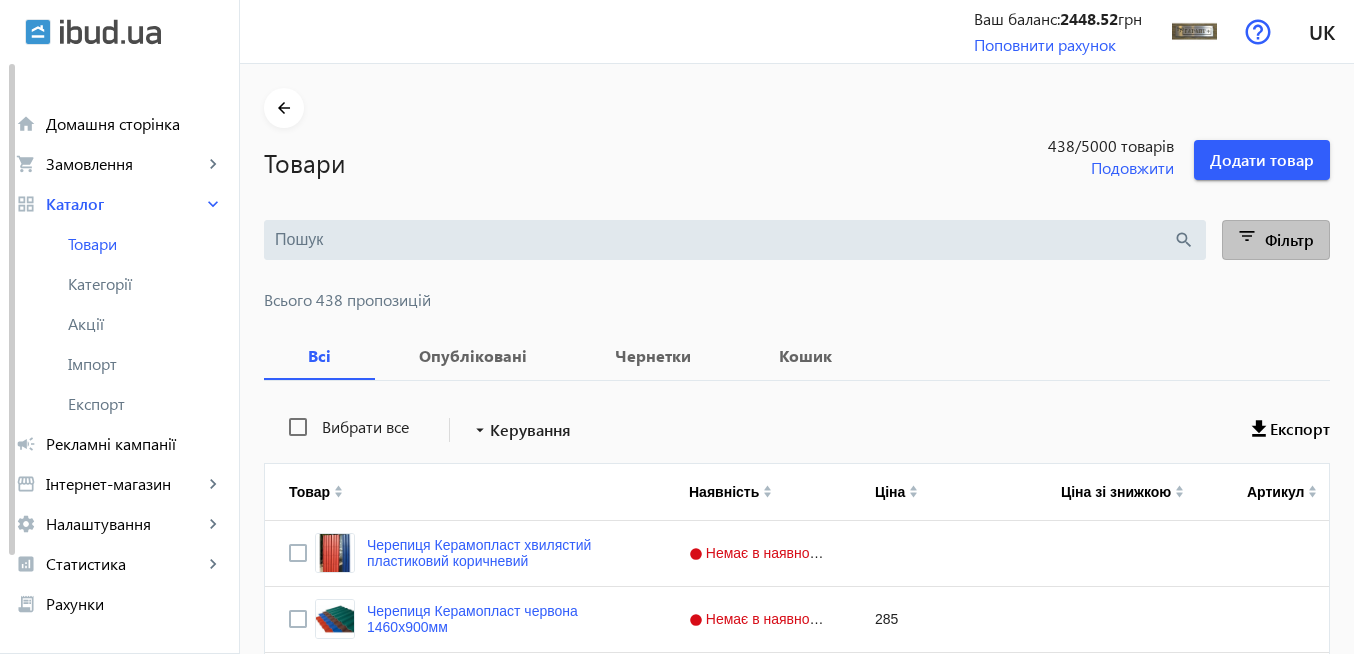 click on "filter_list" 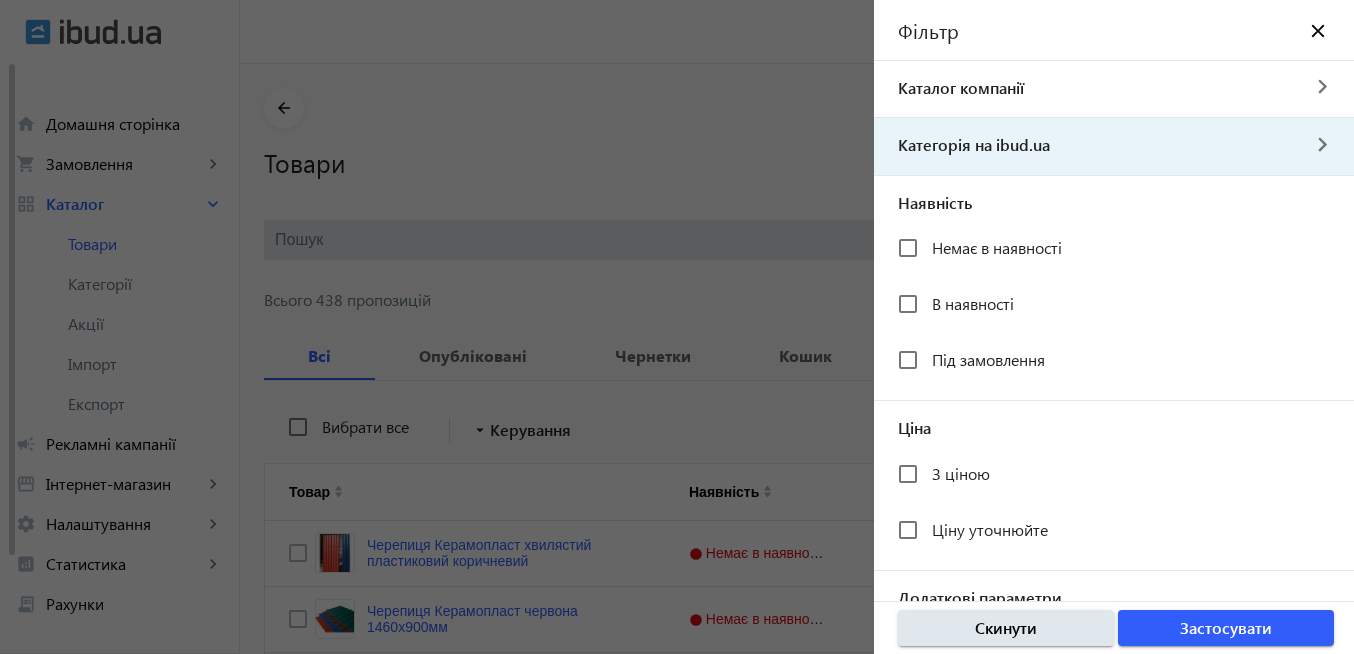 click on "Категорія на ibud.ua" 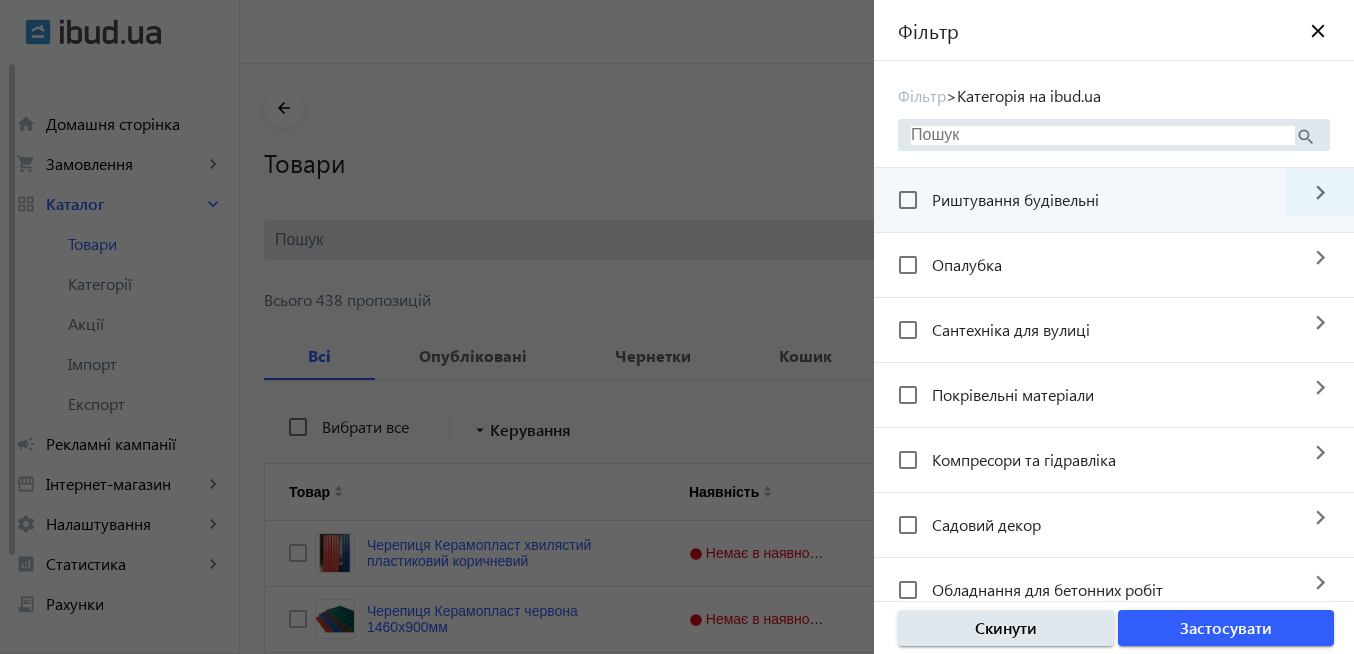 click on "navigate_next" 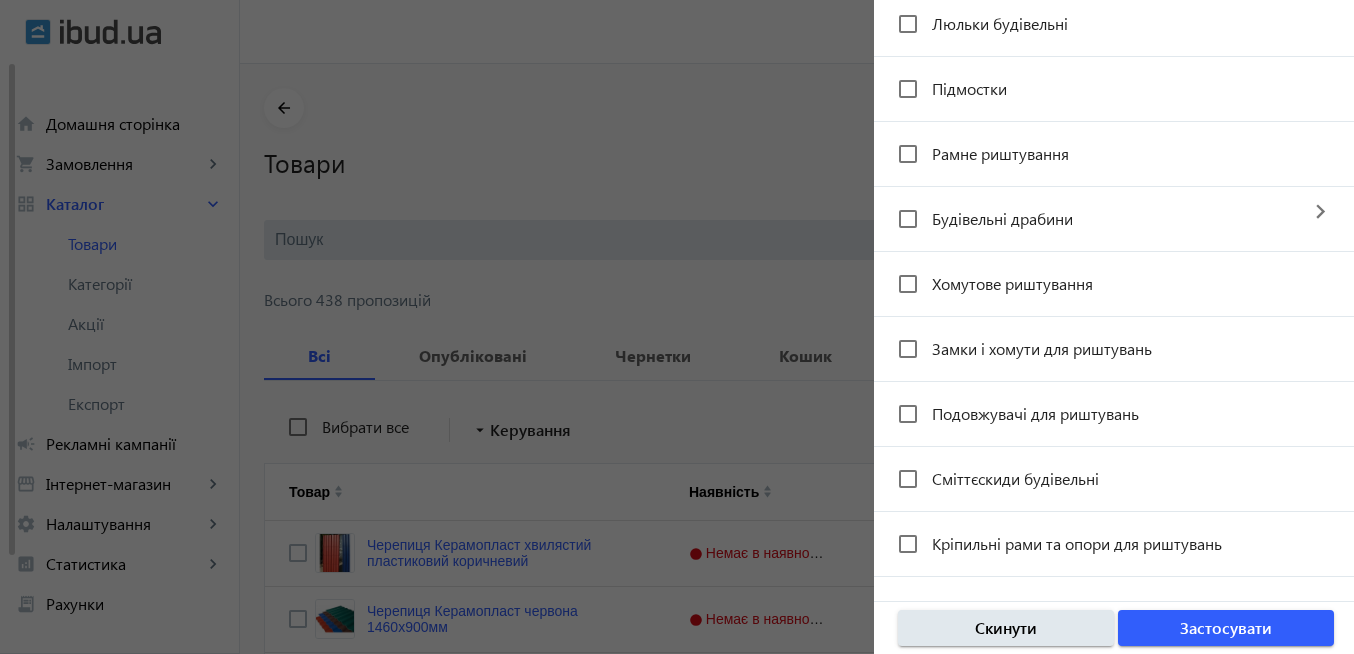 scroll, scrollTop: 0, scrollLeft: 0, axis: both 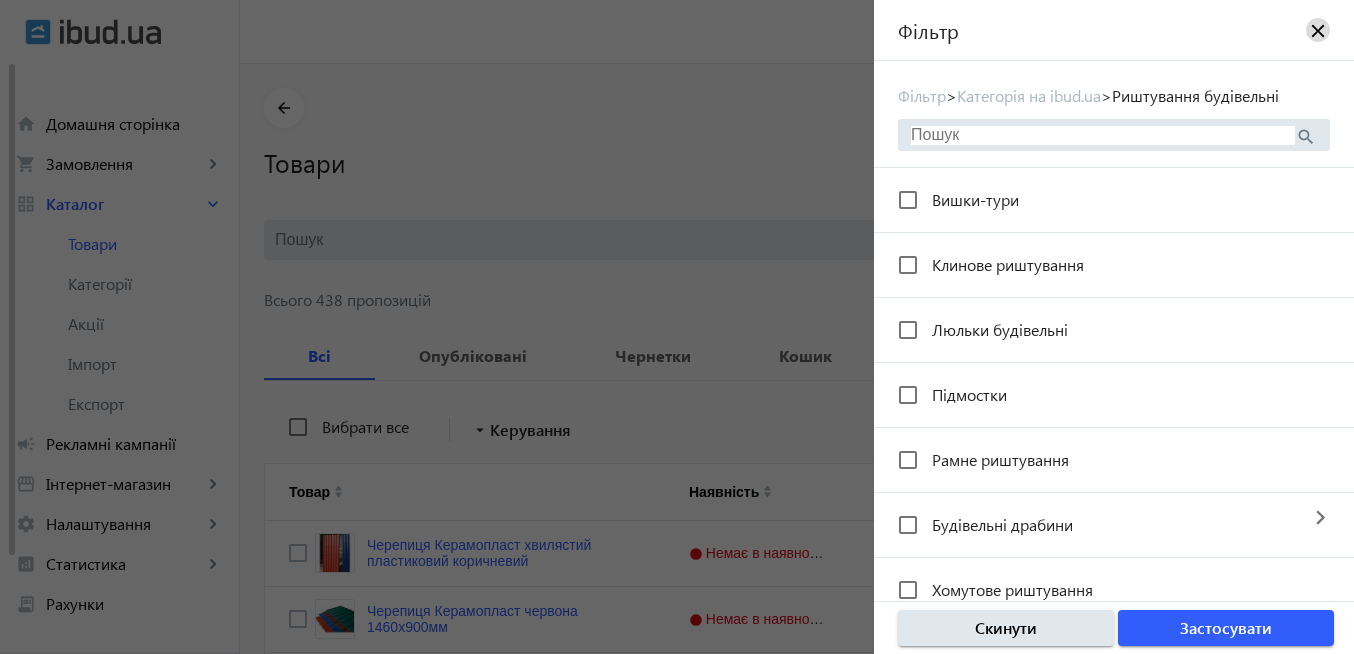 click on "close" 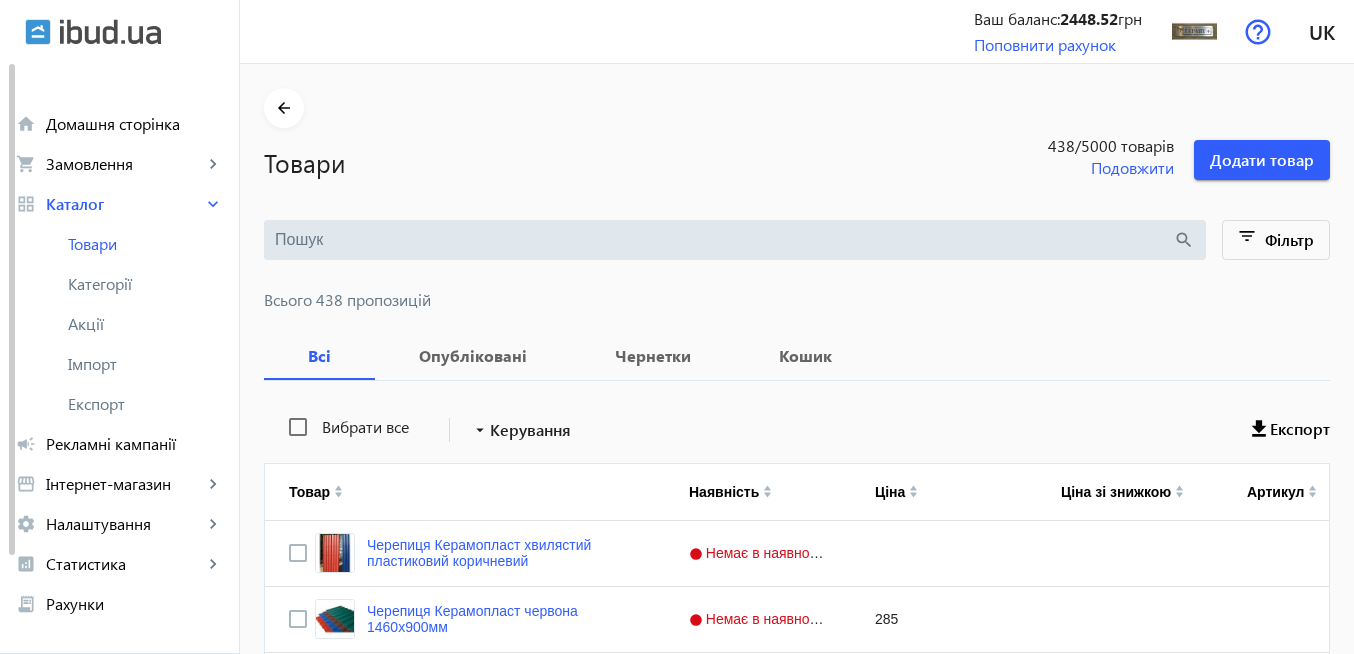 click at bounding box center (724, 240) 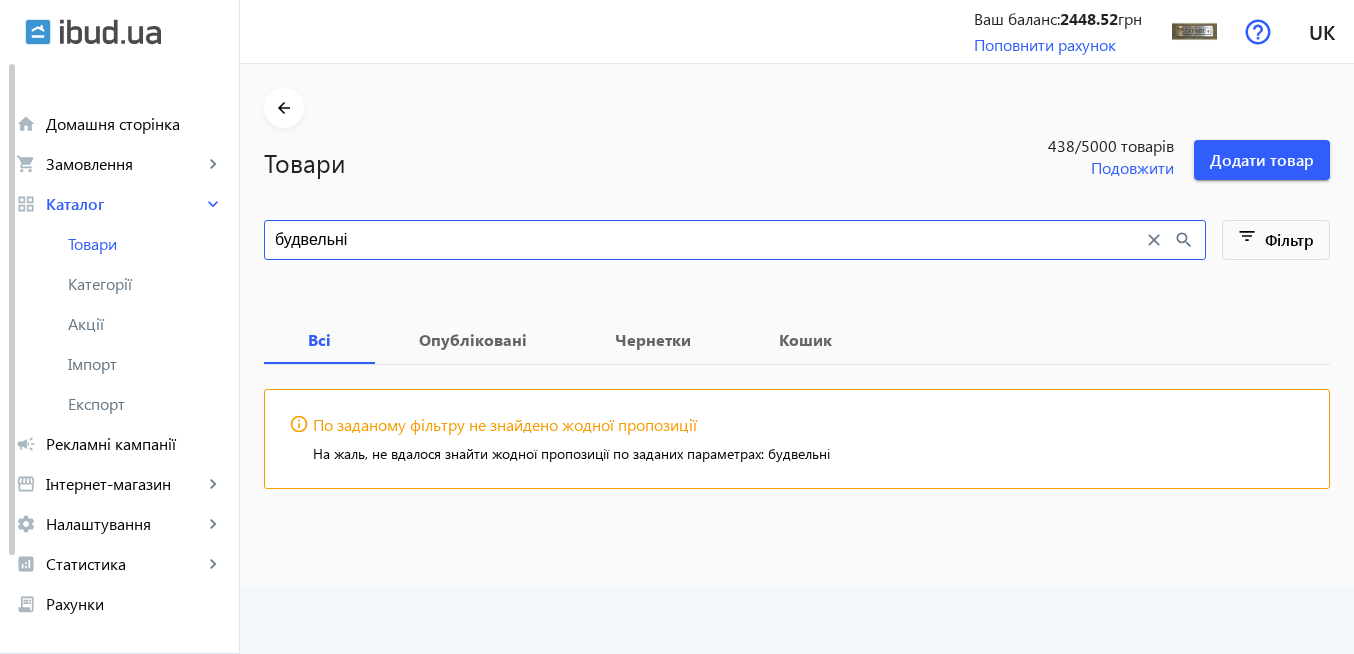 click on "будвельні" at bounding box center [709, 240] 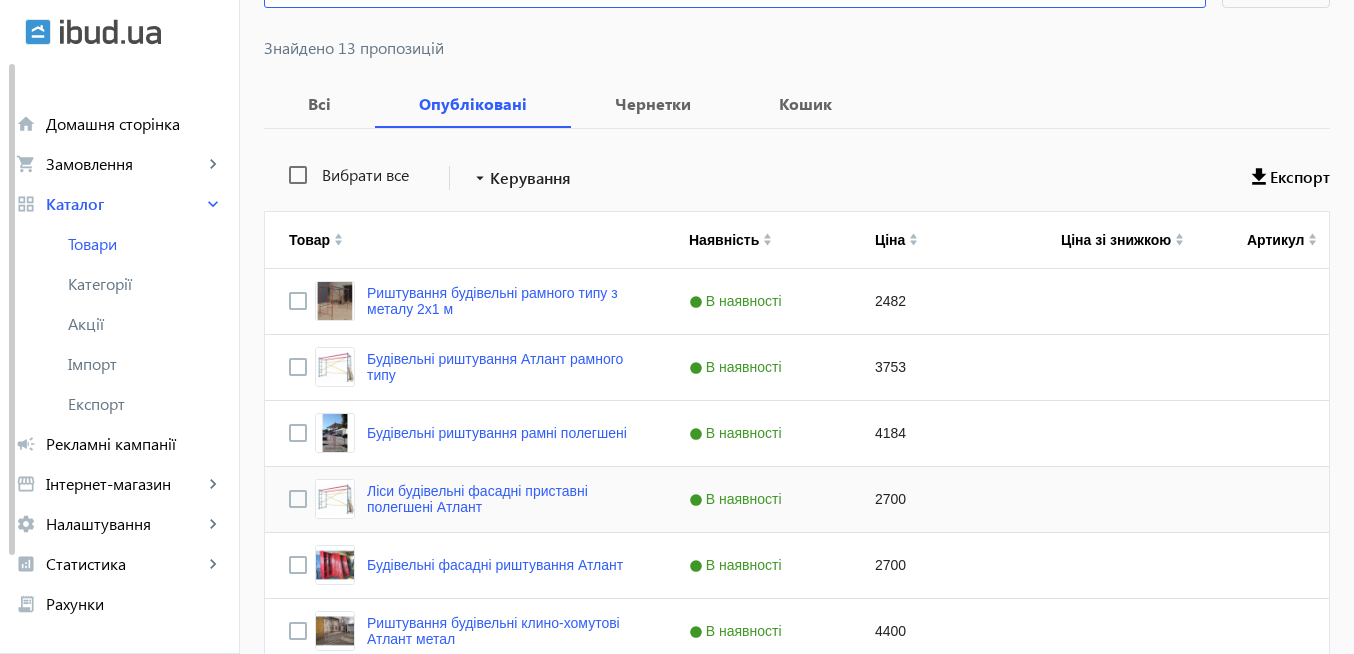 scroll, scrollTop: 230, scrollLeft: 0, axis: vertical 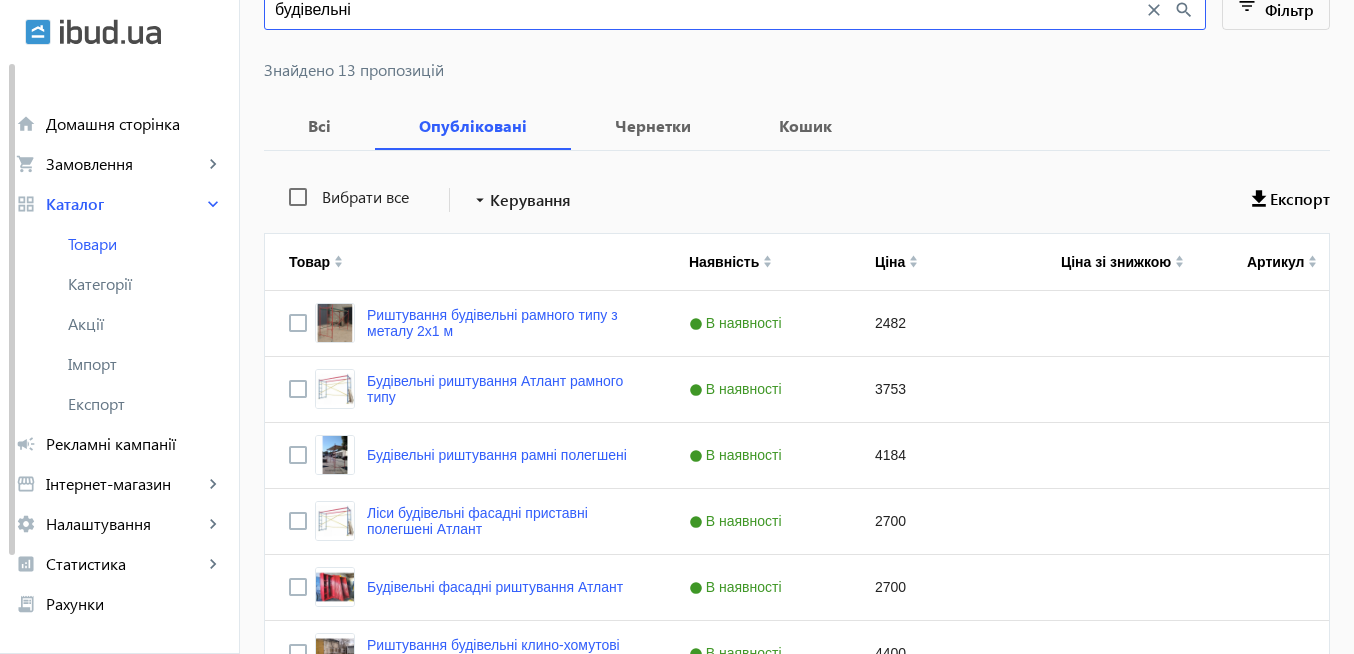 click on "будівельні" at bounding box center [709, 10] 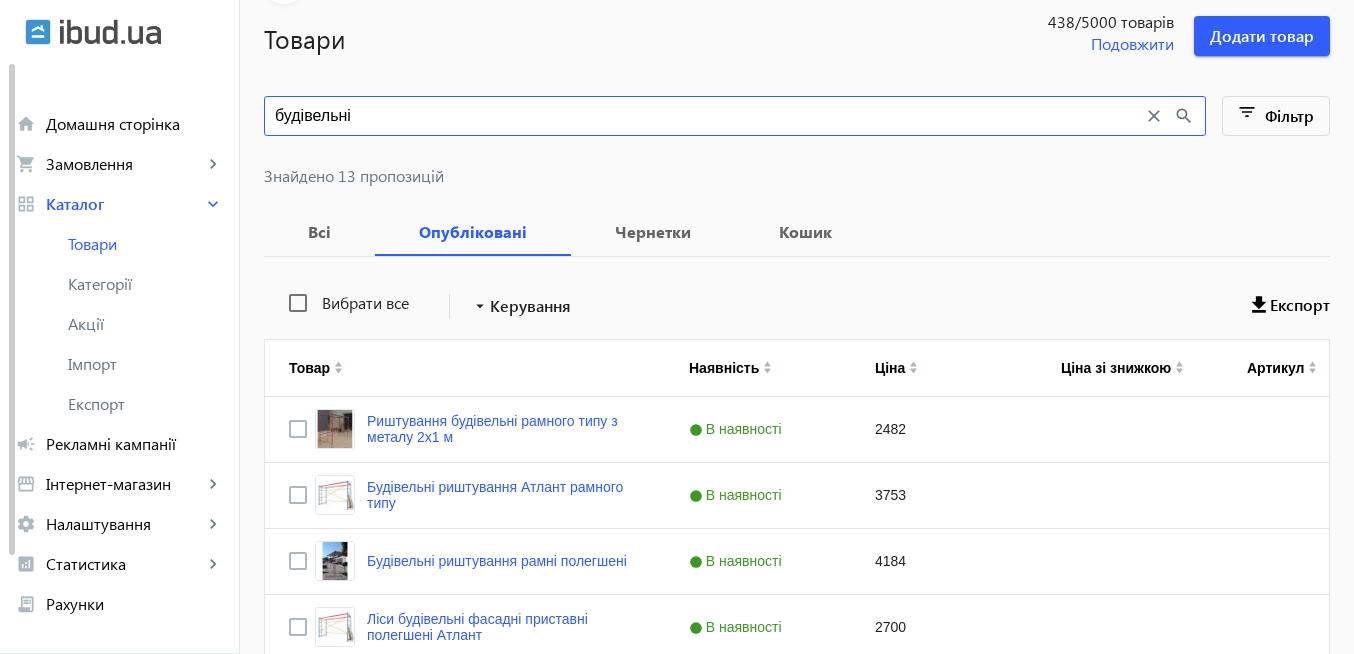 scroll, scrollTop: 110, scrollLeft: 0, axis: vertical 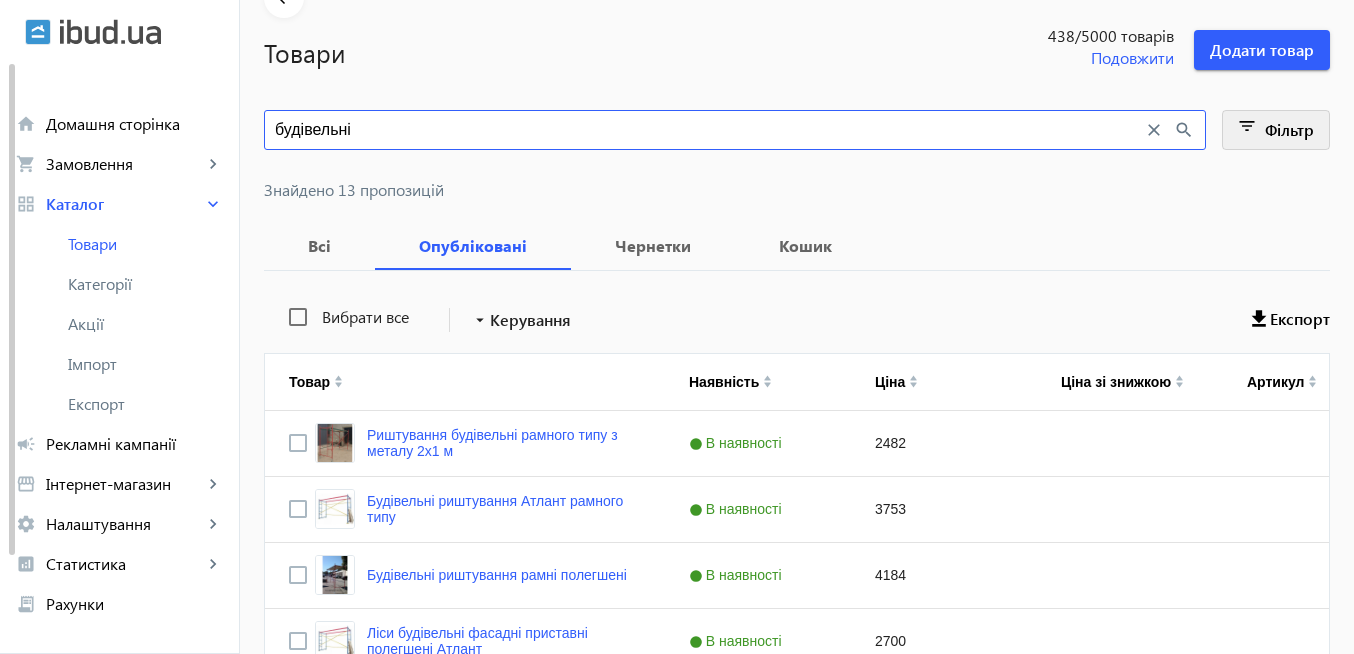 type on "будівельні" 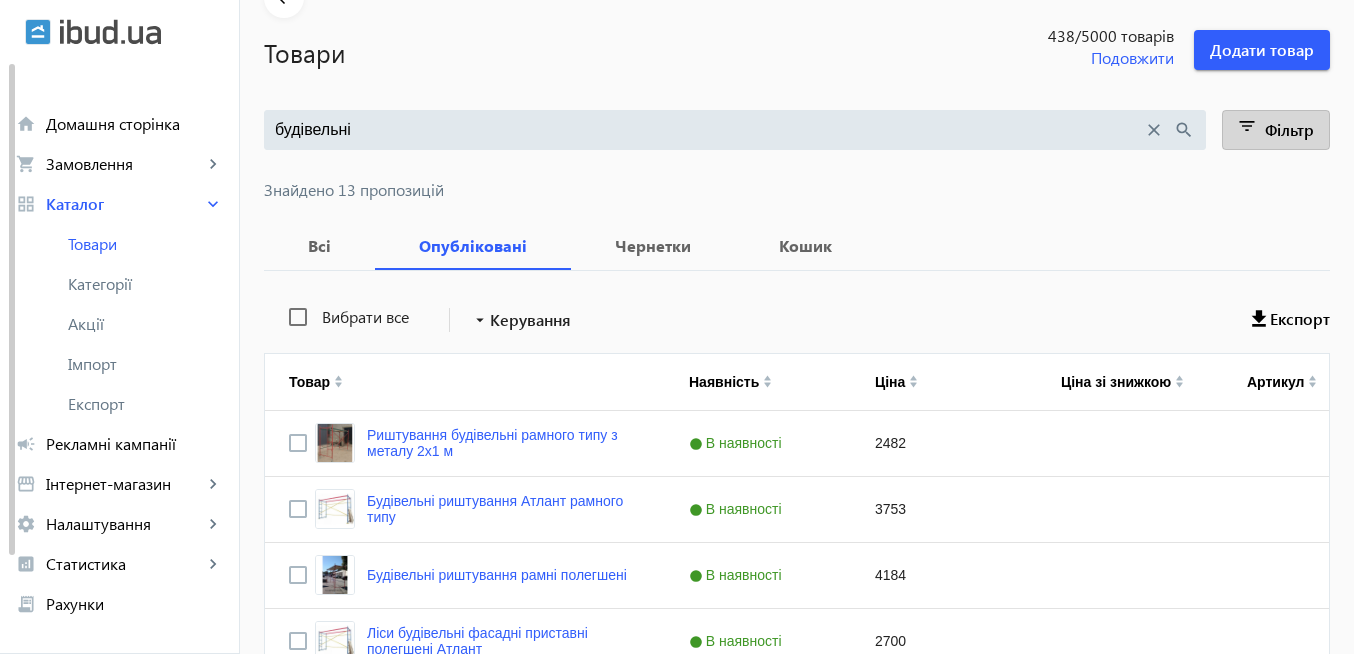click on "filter_list" 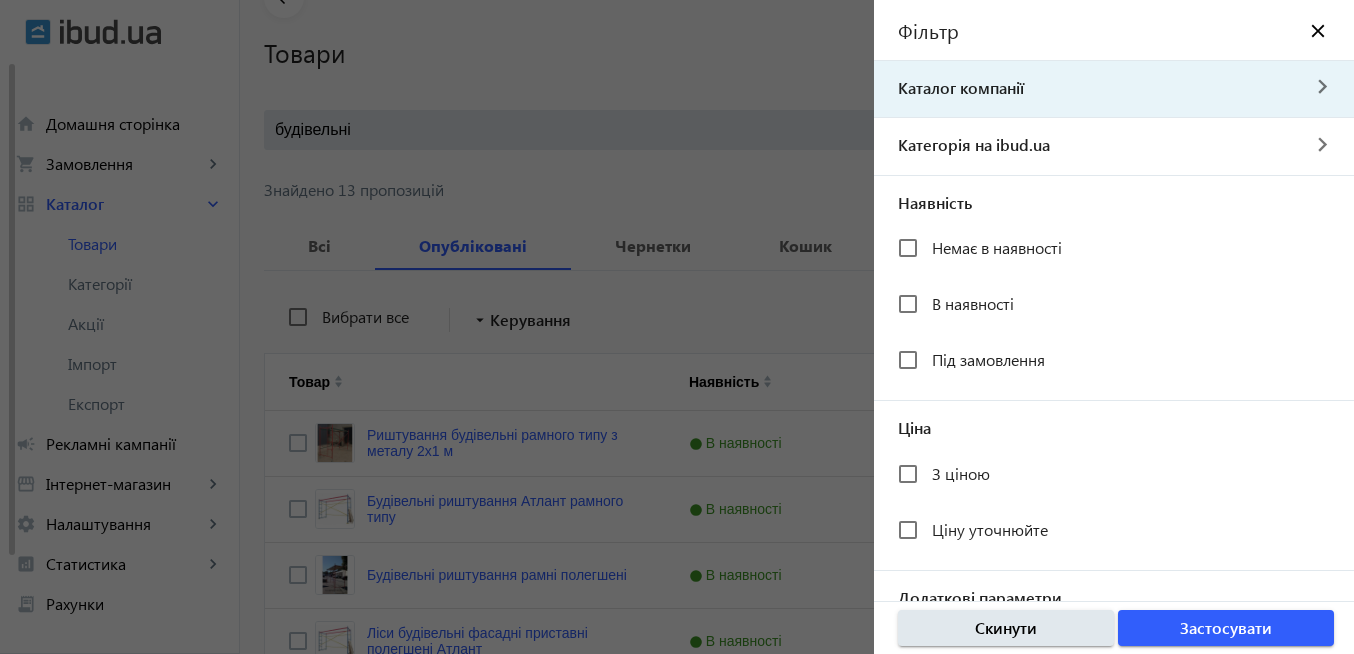 click on "Каталог компанії" 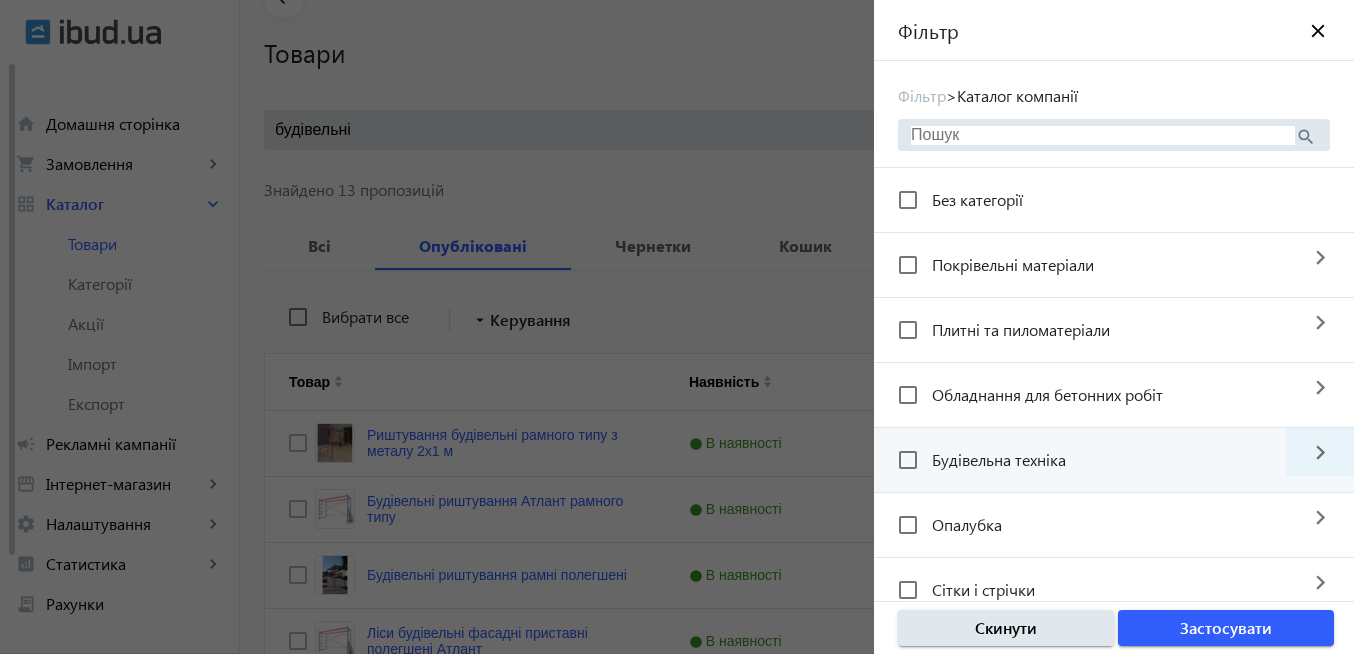click on "navigate_next" 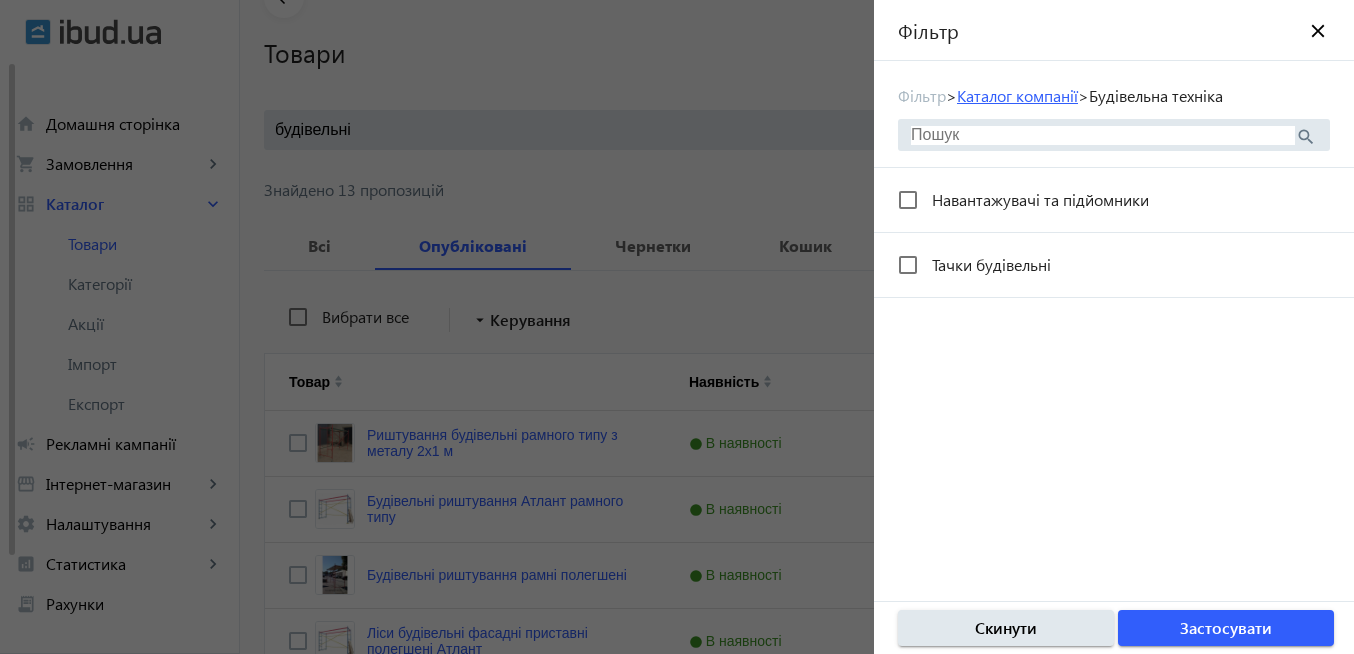 click on "Каталог компанії" 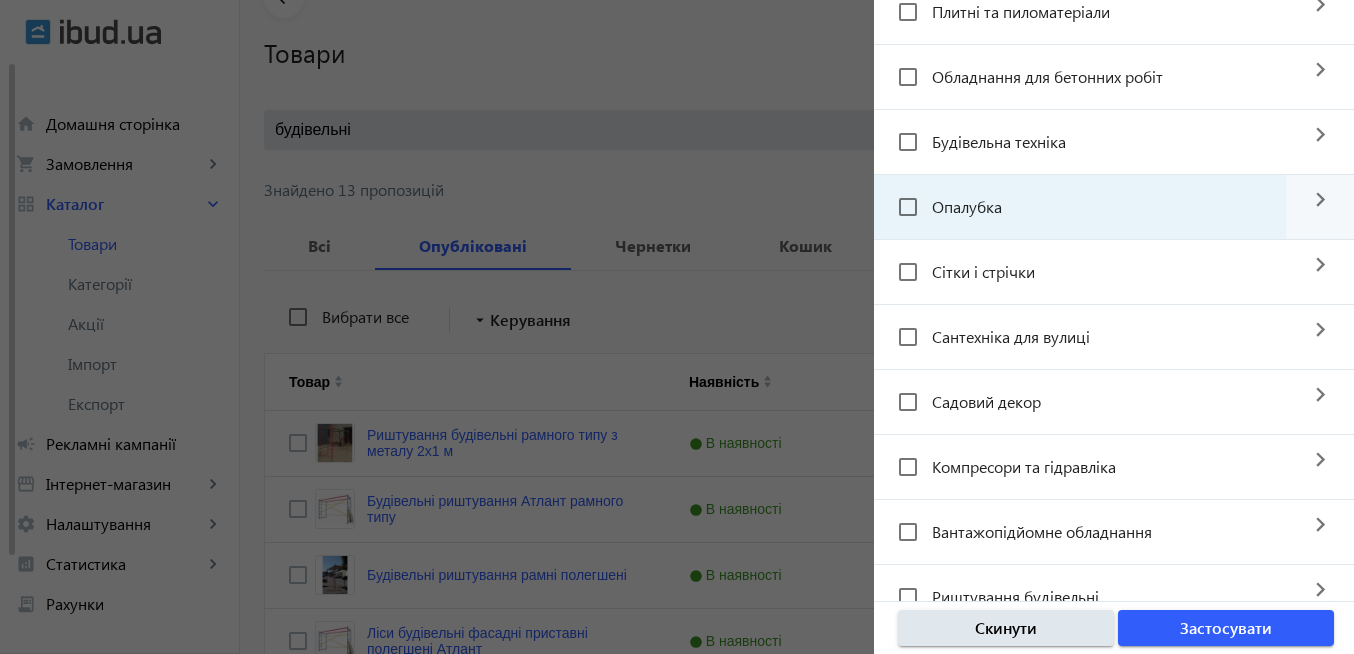 scroll, scrollTop: 360, scrollLeft: 0, axis: vertical 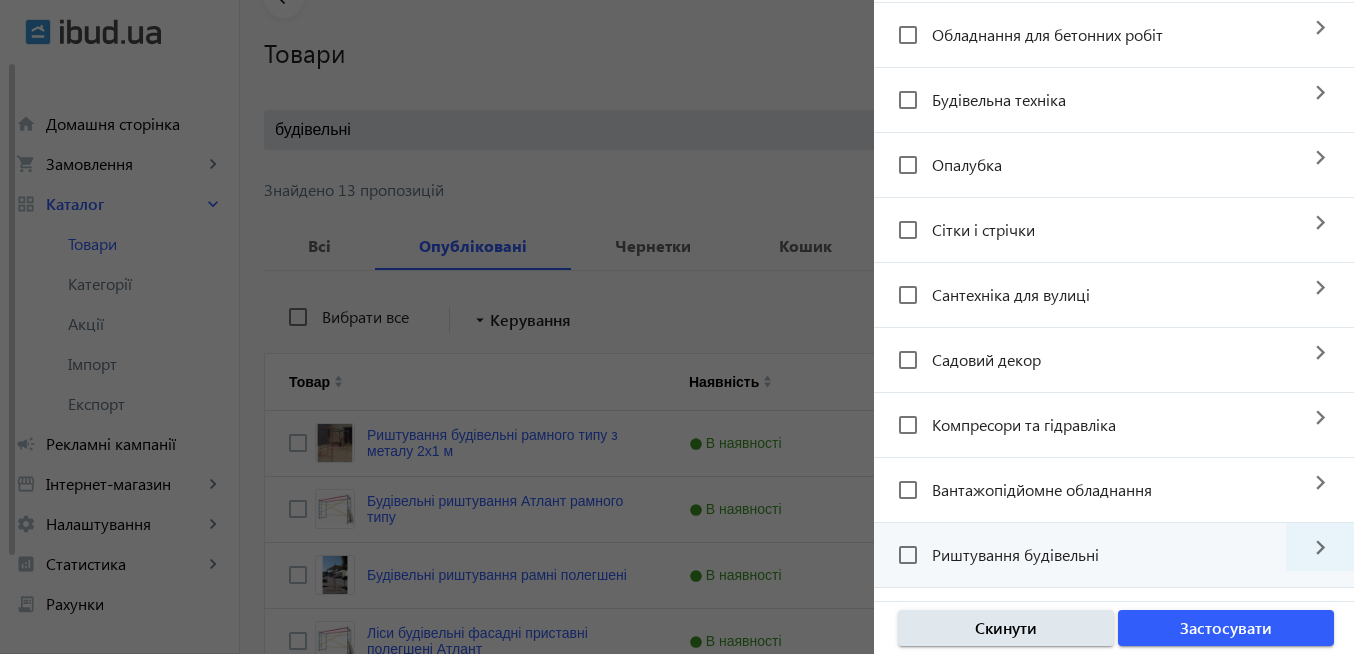 click on "navigate_next" 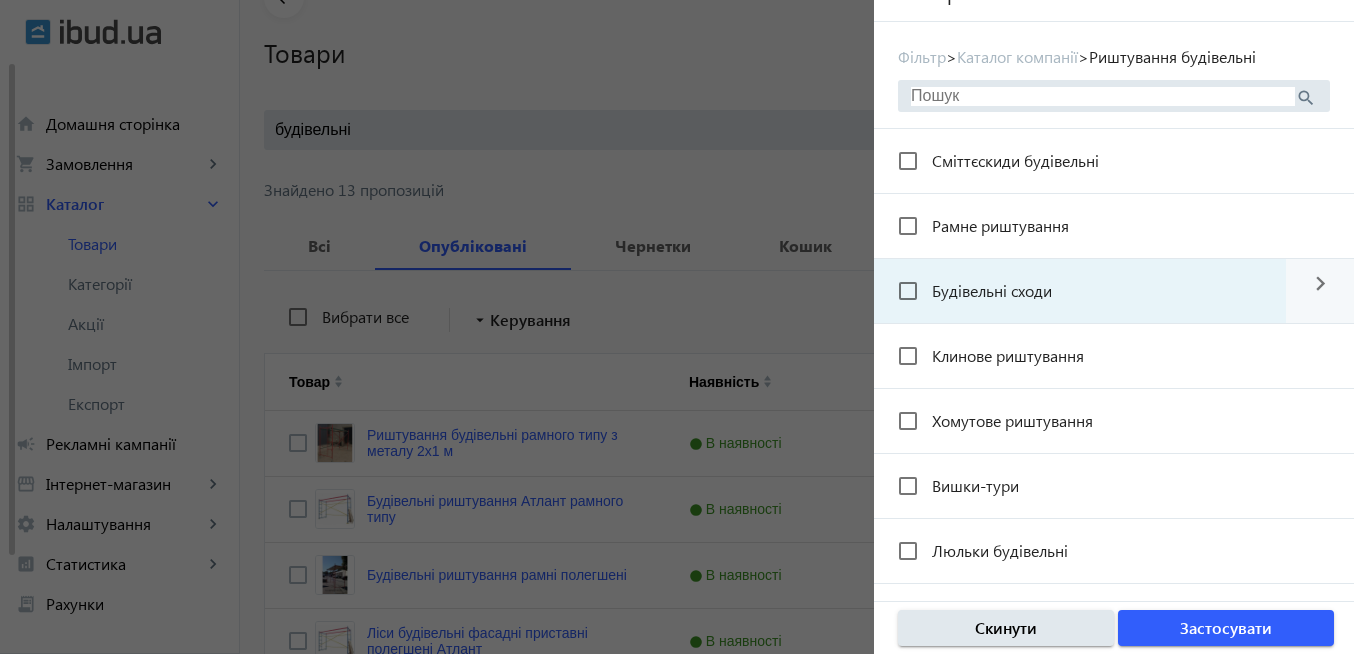 scroll, scrollTop: 0, scrollLeft: 0, axis: both 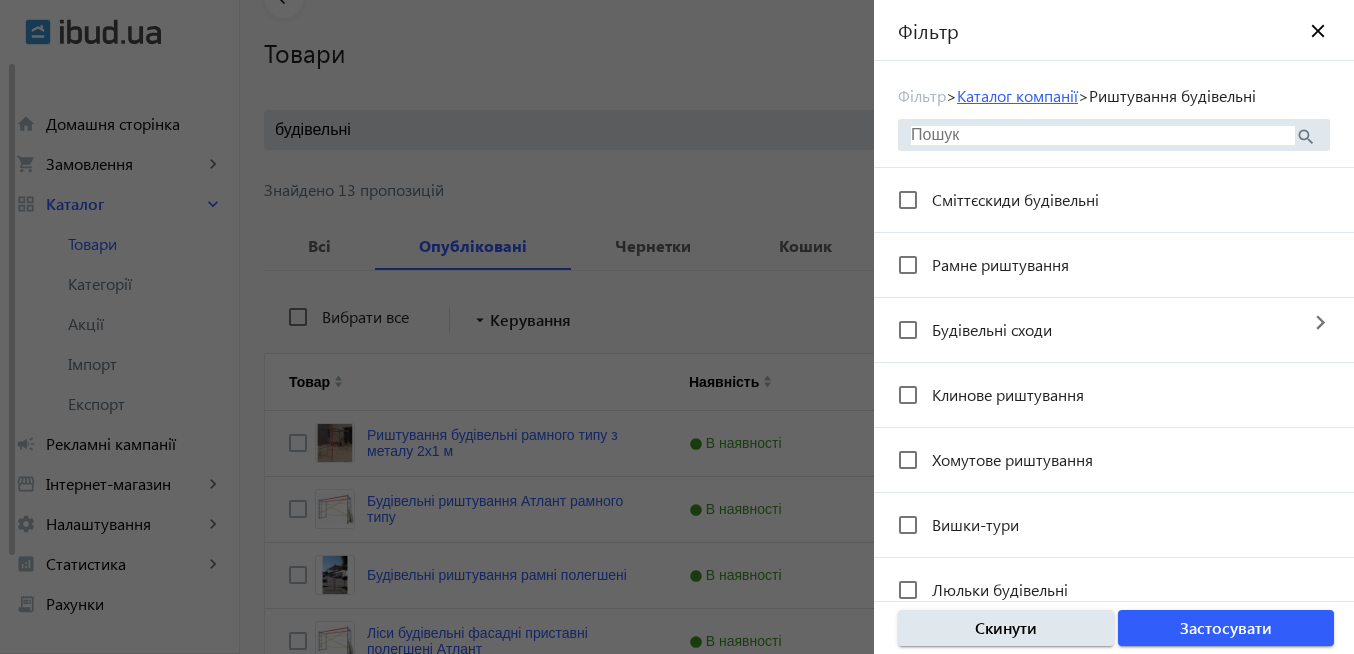 click on "Каталог компанії" 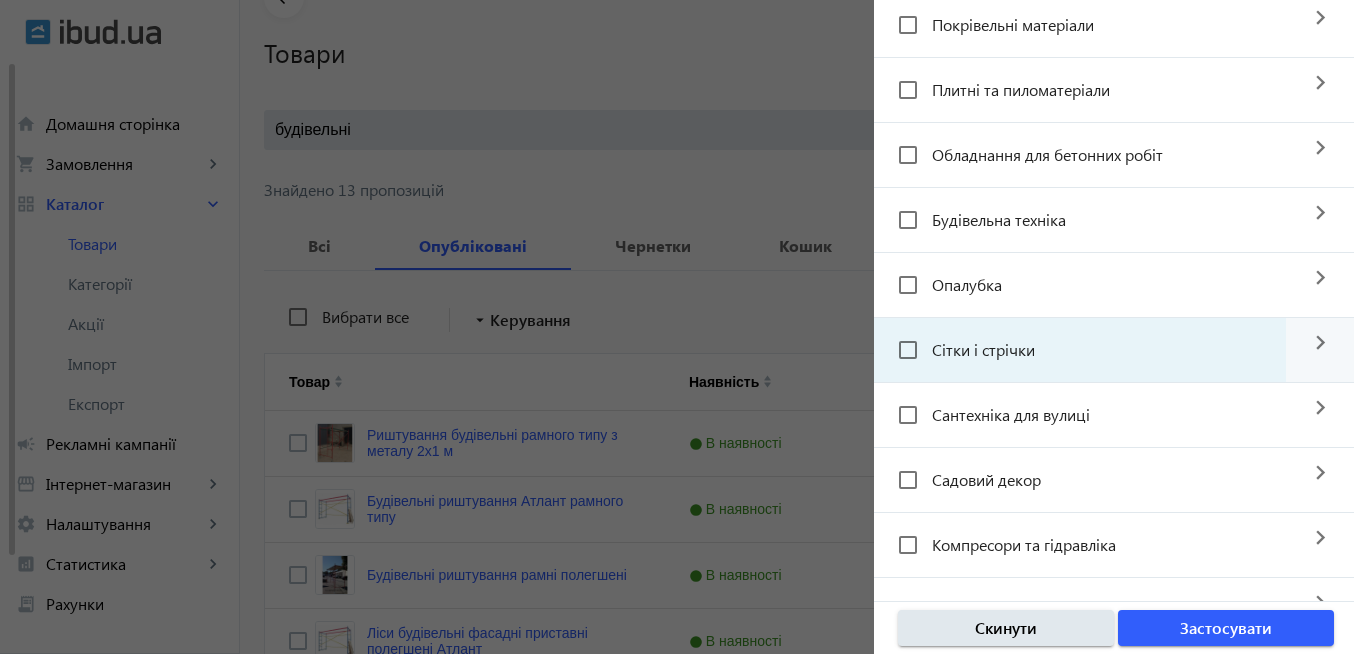 scroll, scrollTop: 360, scrollLeft: 0, axis: vertical 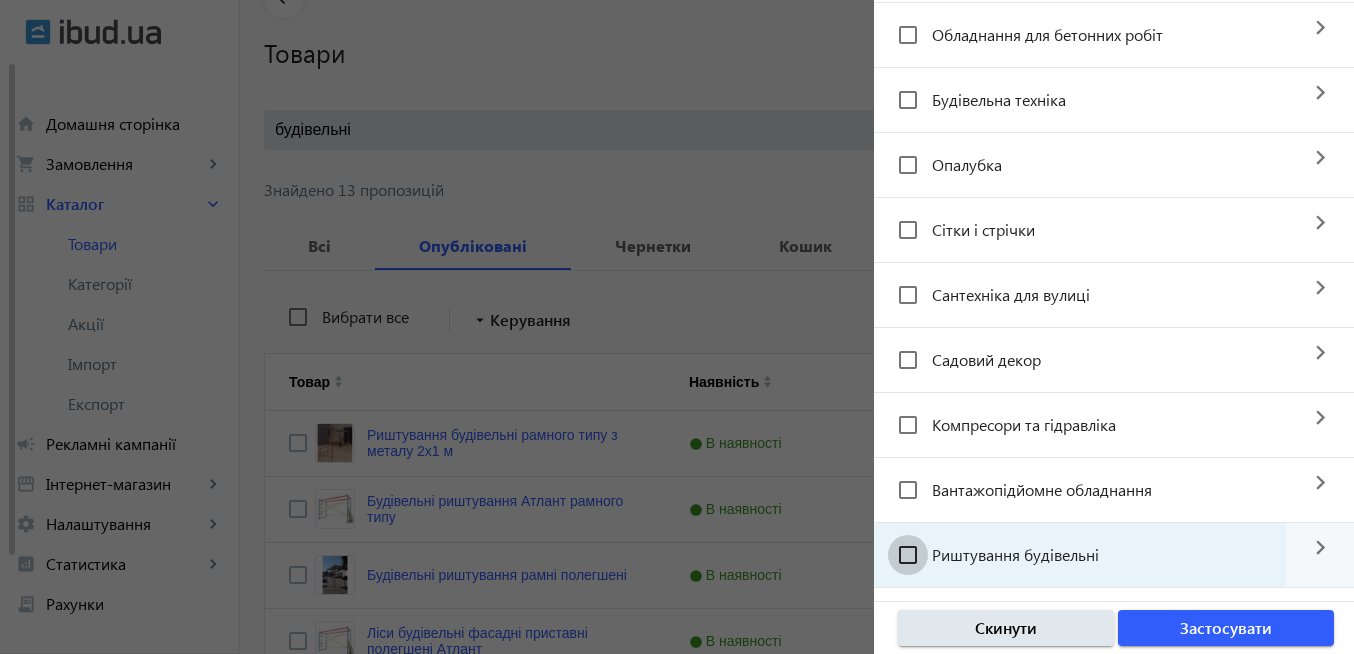 click on "Риштування будівельні" at bounding box center [908, 555] 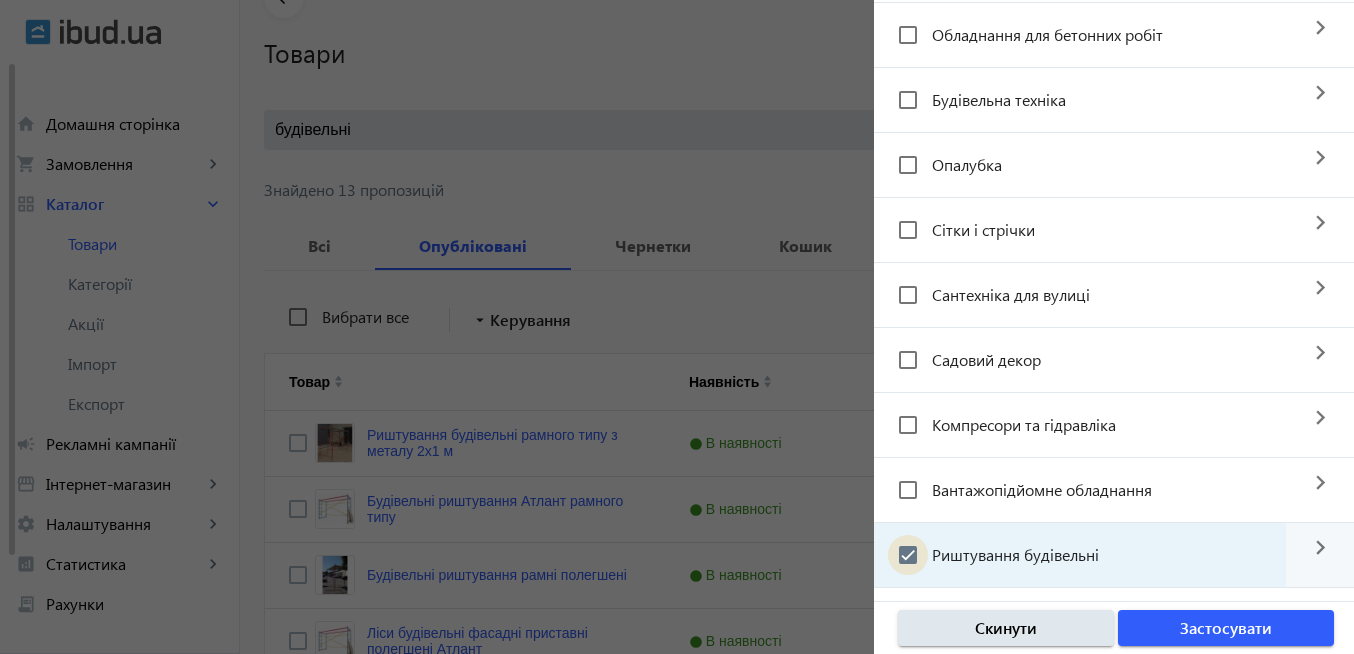 checkbox on "true" 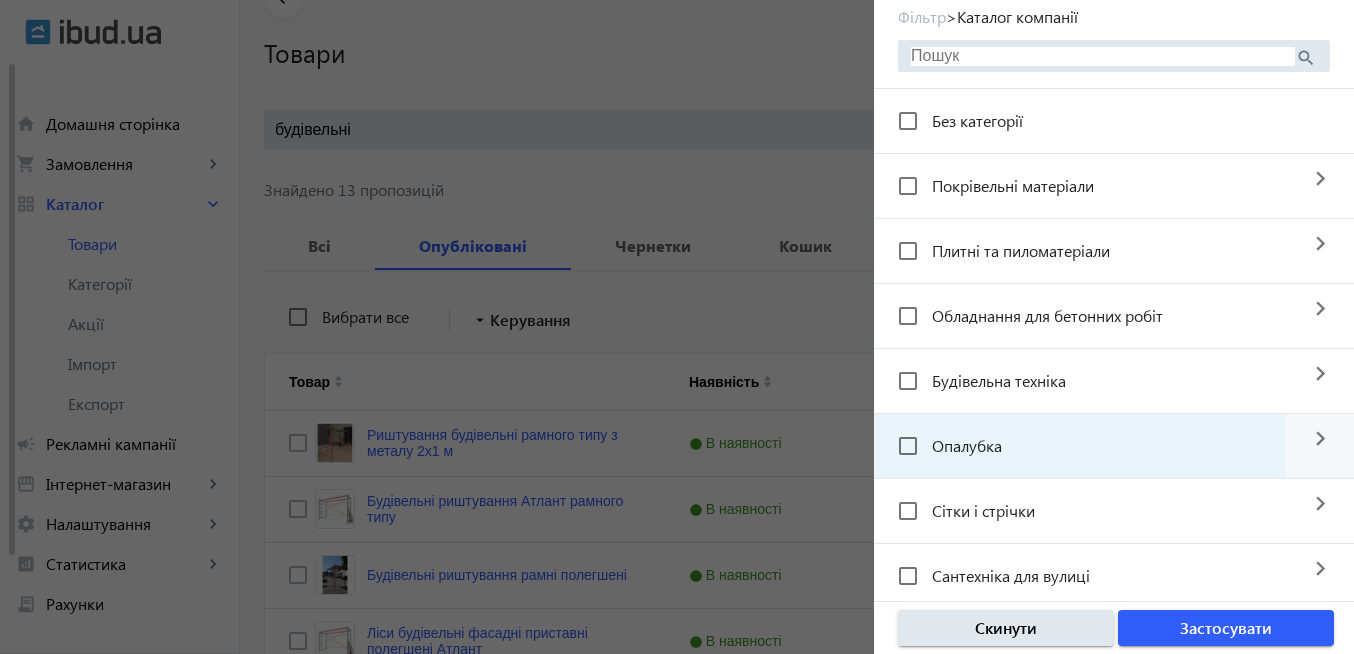 scroll, scrollTop: 0, scrollLeft: 0, axis: both 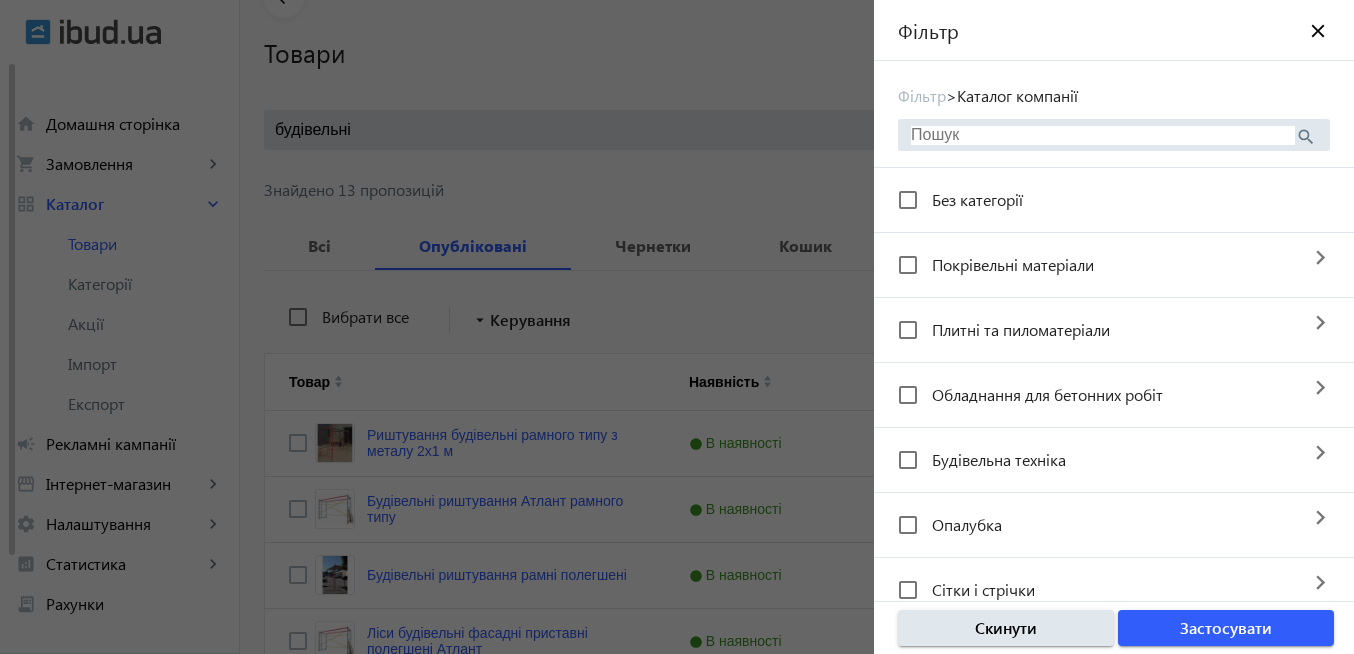 drag, startPoint x: 1303, startPoint y: 27, endPoint x: 1269, endPoint y: 48, distance: 39.962482 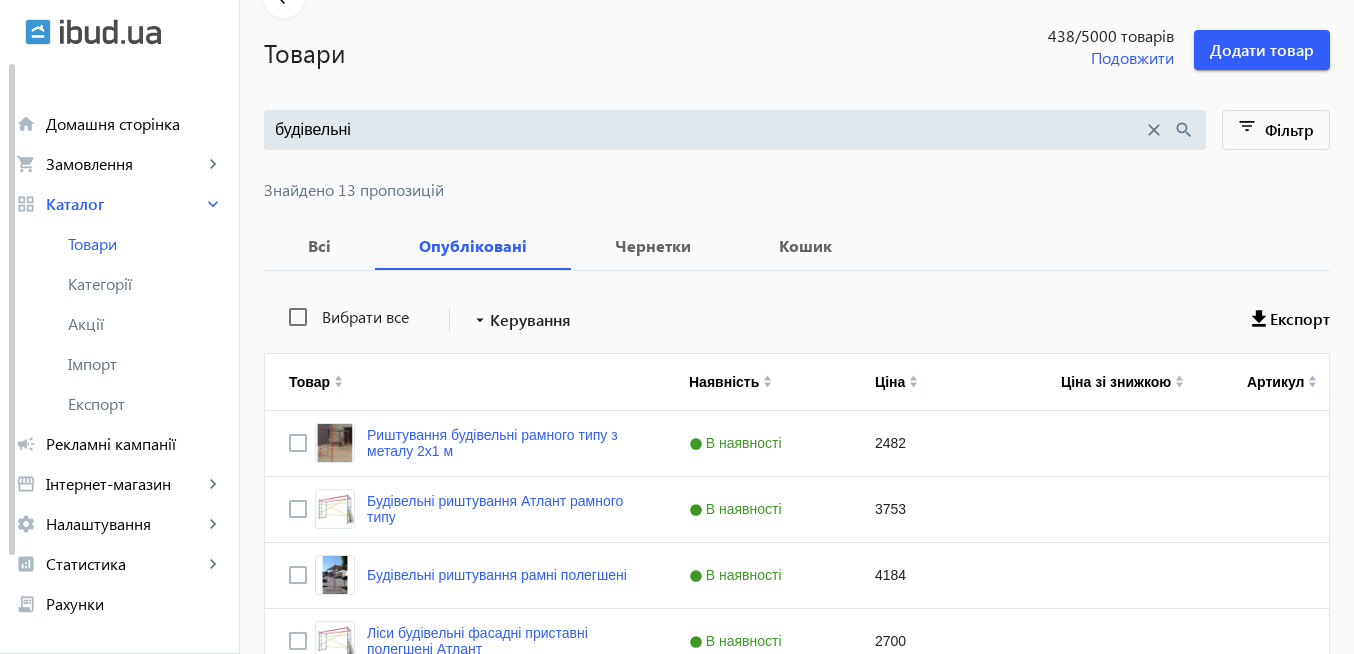 drag, startPoint x: 1151, startPoint y: 133, endPoint x: 1167, endPoint y: 120, distance: 20.615528 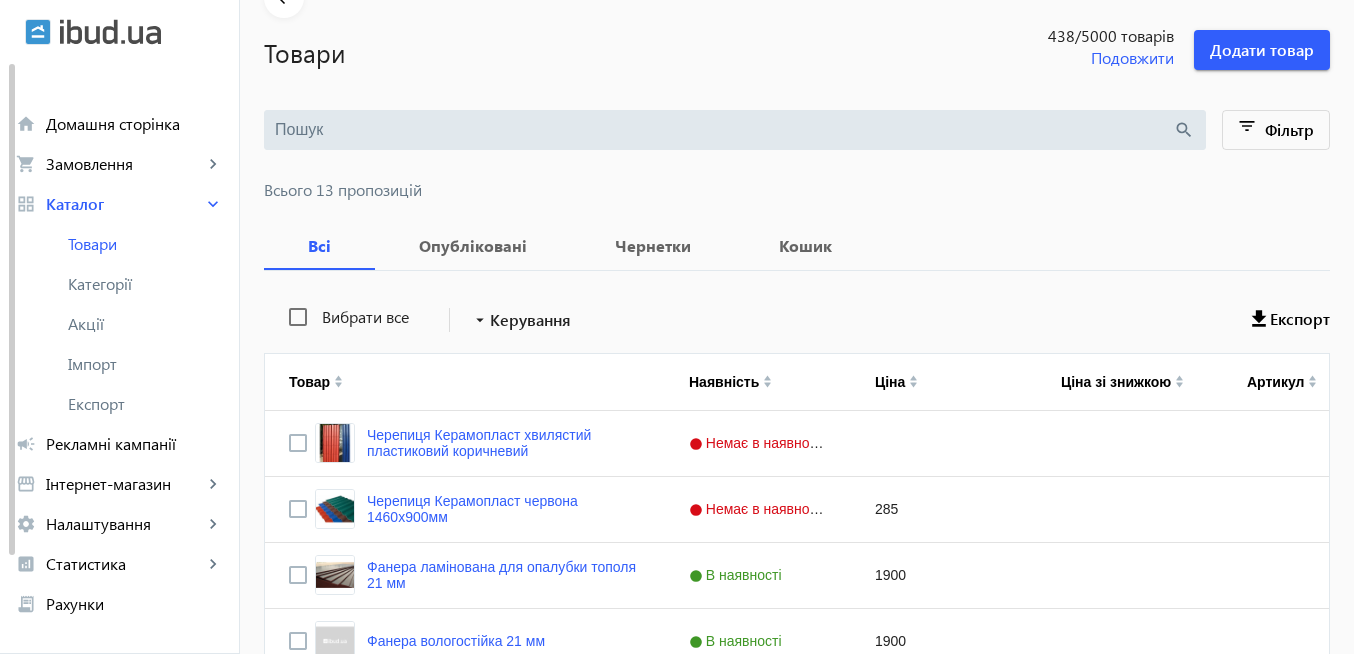 scroll, scrollTop: 0, scrollLeft: 0, axis: both 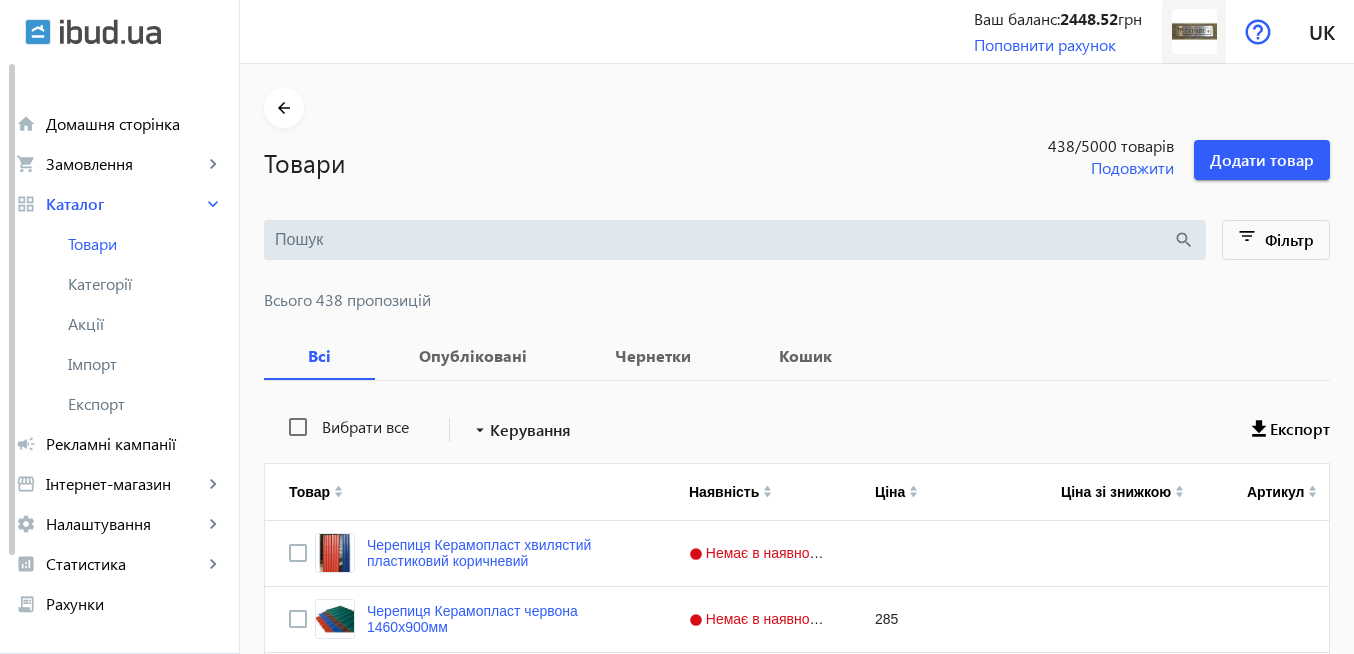 click 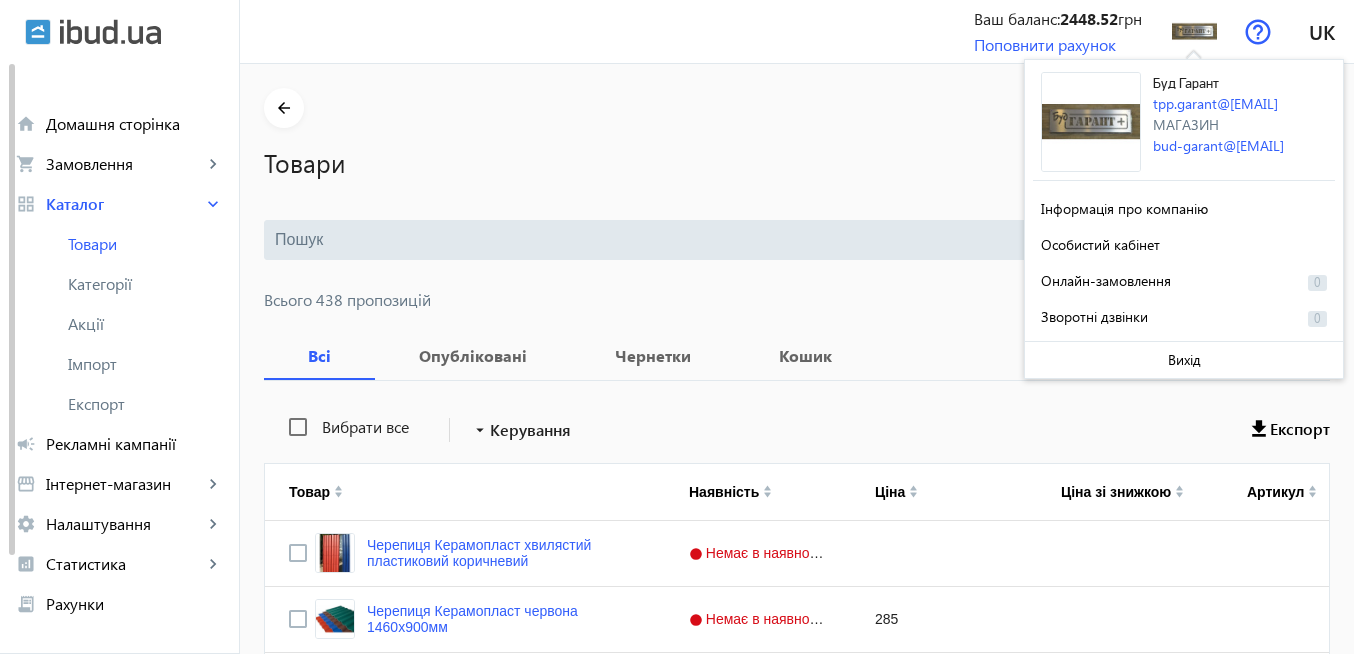 click on "Товари" 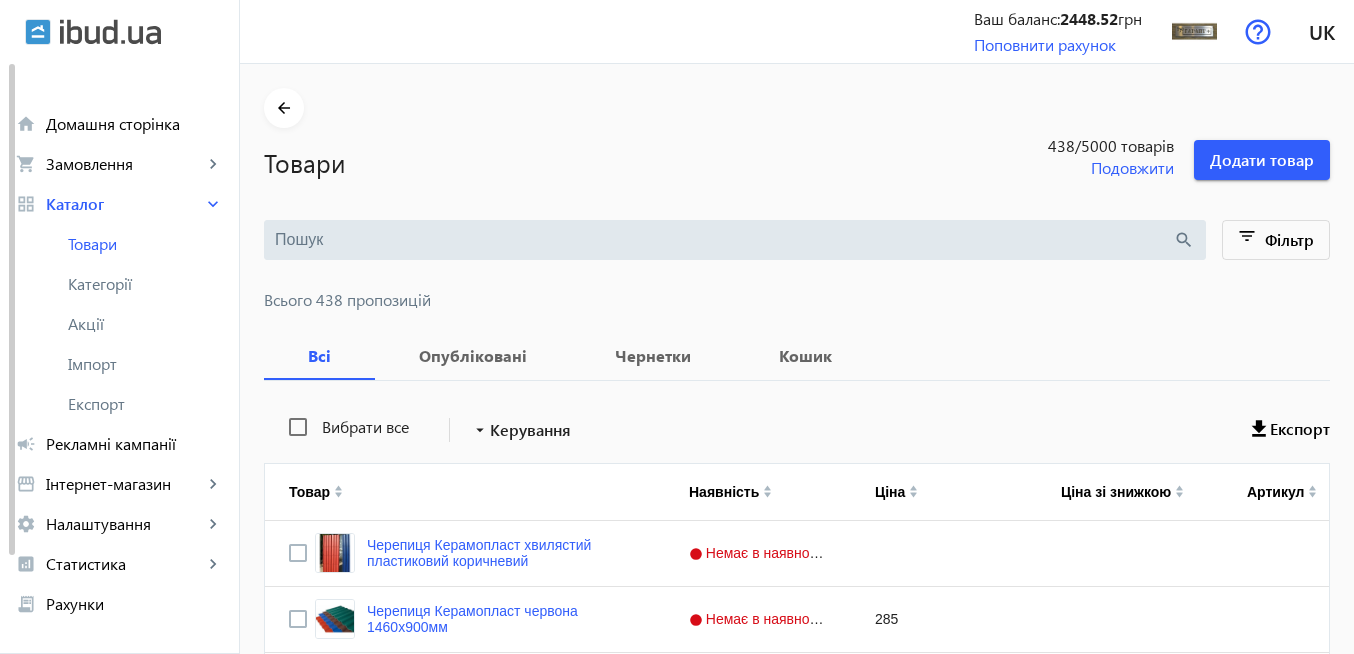 click at bounding box center [724, 240] 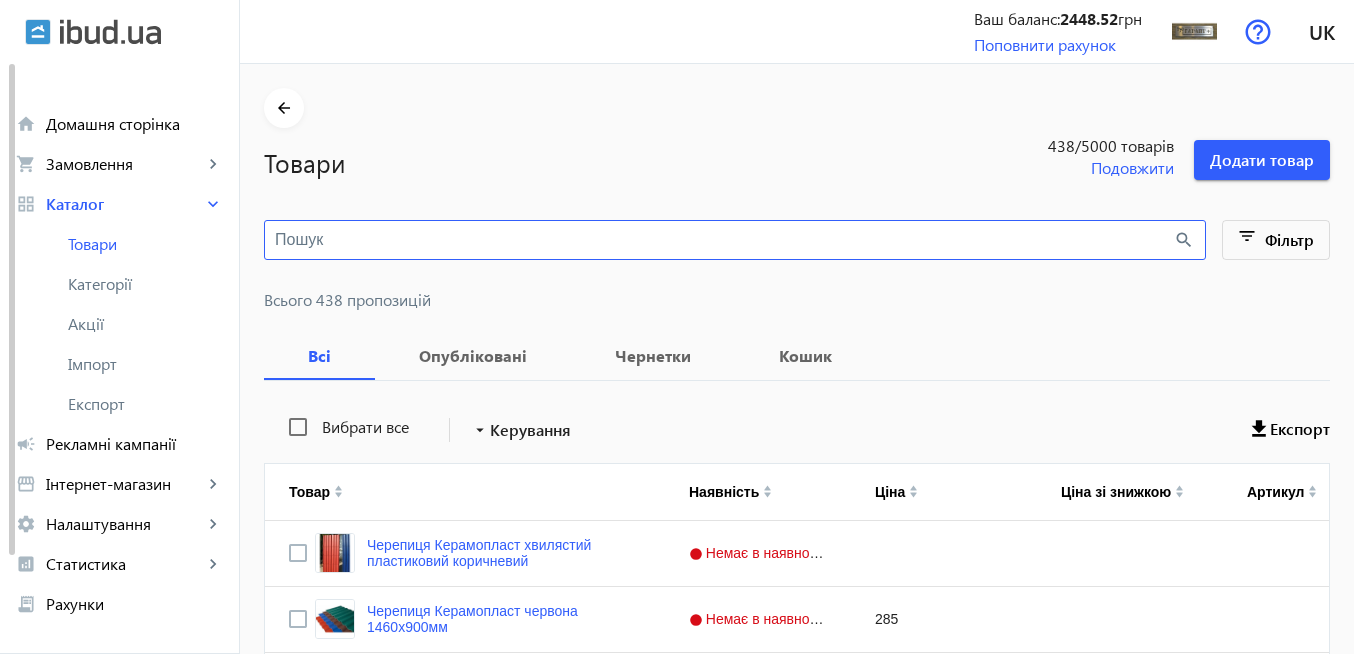 paste on "Ліси будівельні рамні" 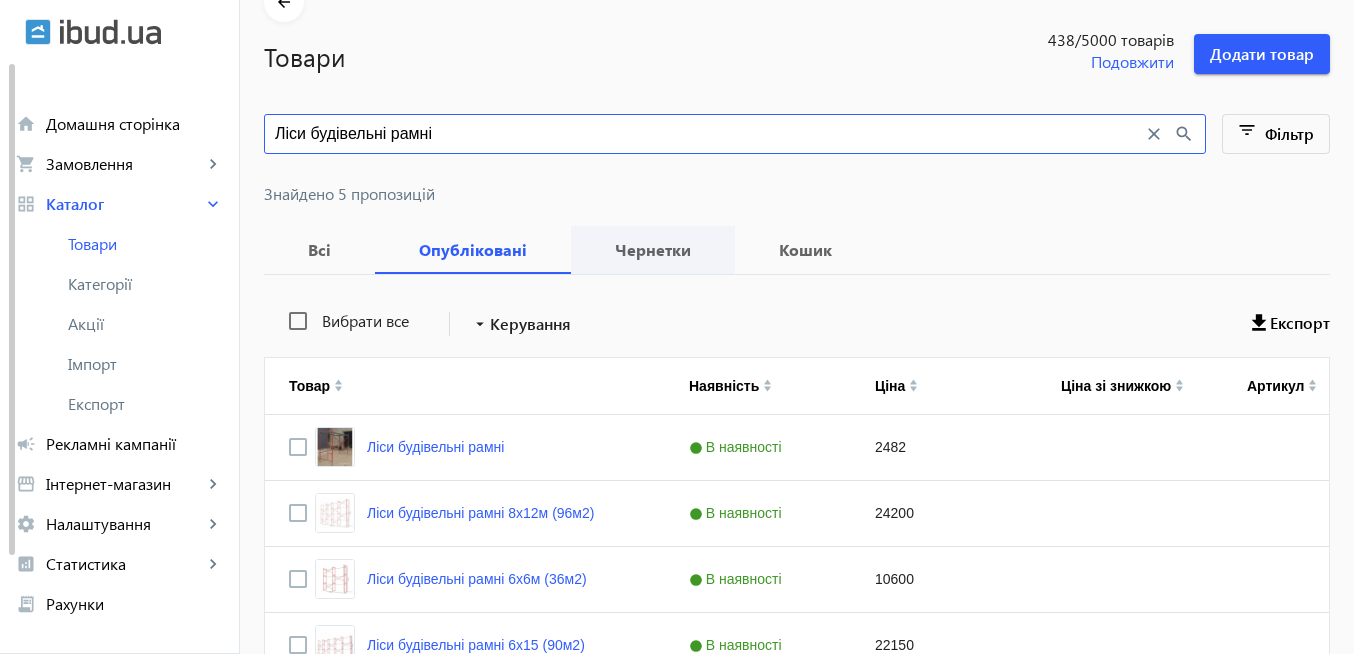 scroll, scrollTop: 120, scrollLeft: 0, axis: vertical 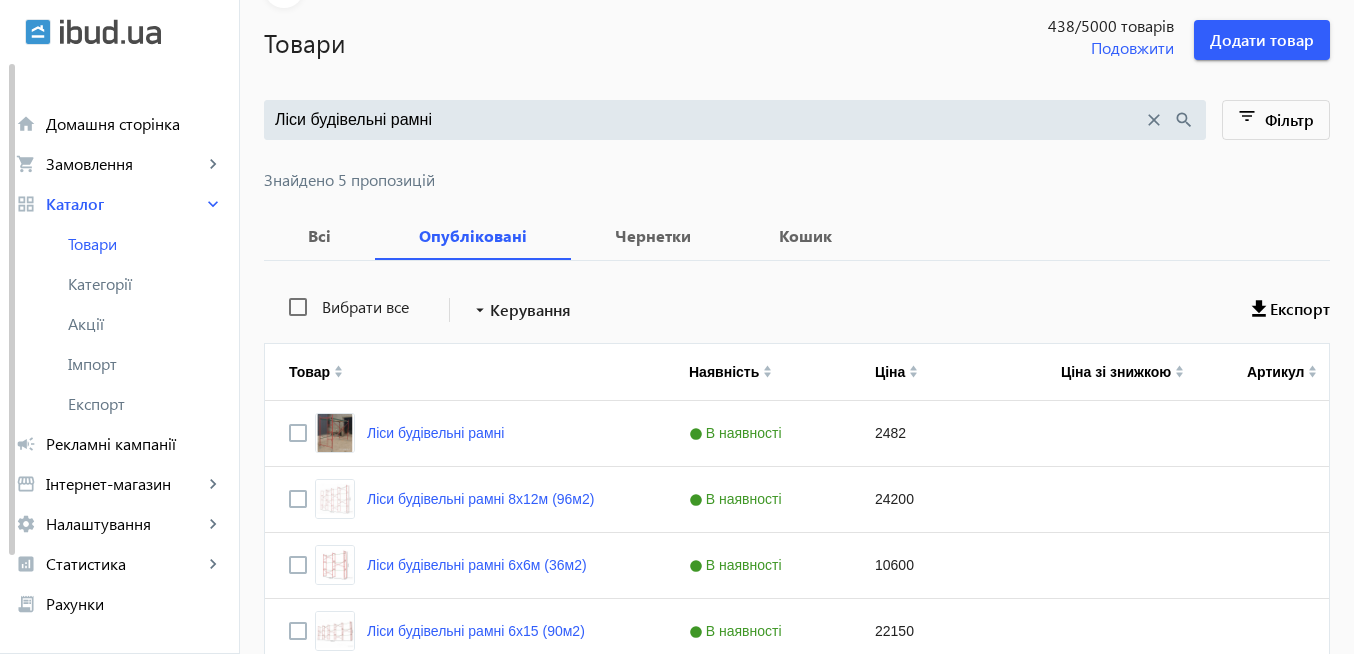 drag, startPoint x: 470, startPoint y: 114, endPoint x: 246, endPoint y: 110, distance: 224.0357 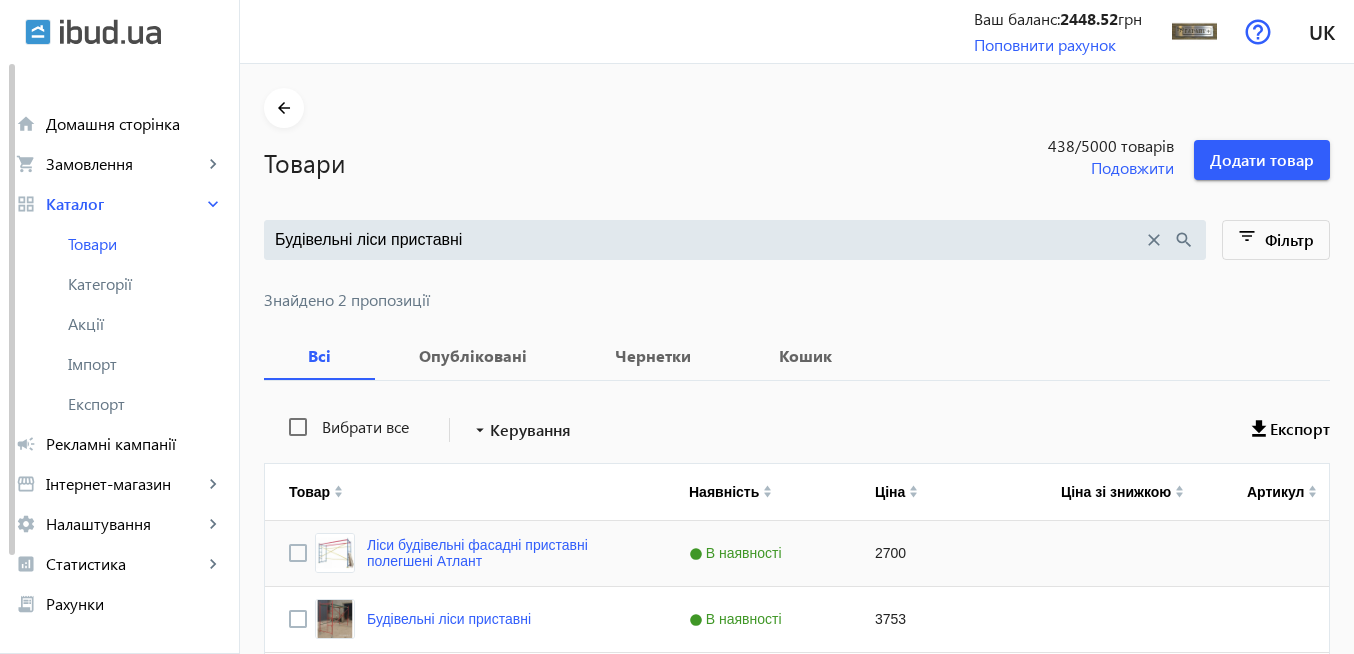 scroll, scrollTop: 120, scrollLeft: 0, axis: vertical 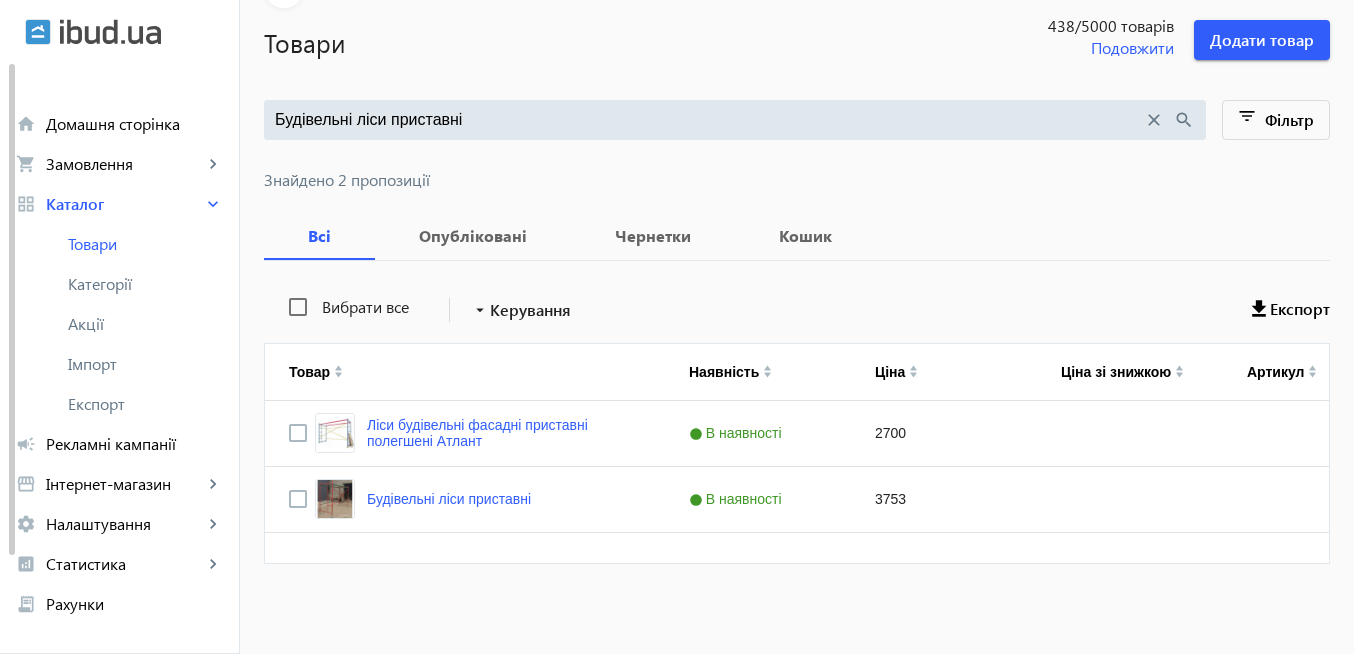 type on "Будівельні ліси приставні" 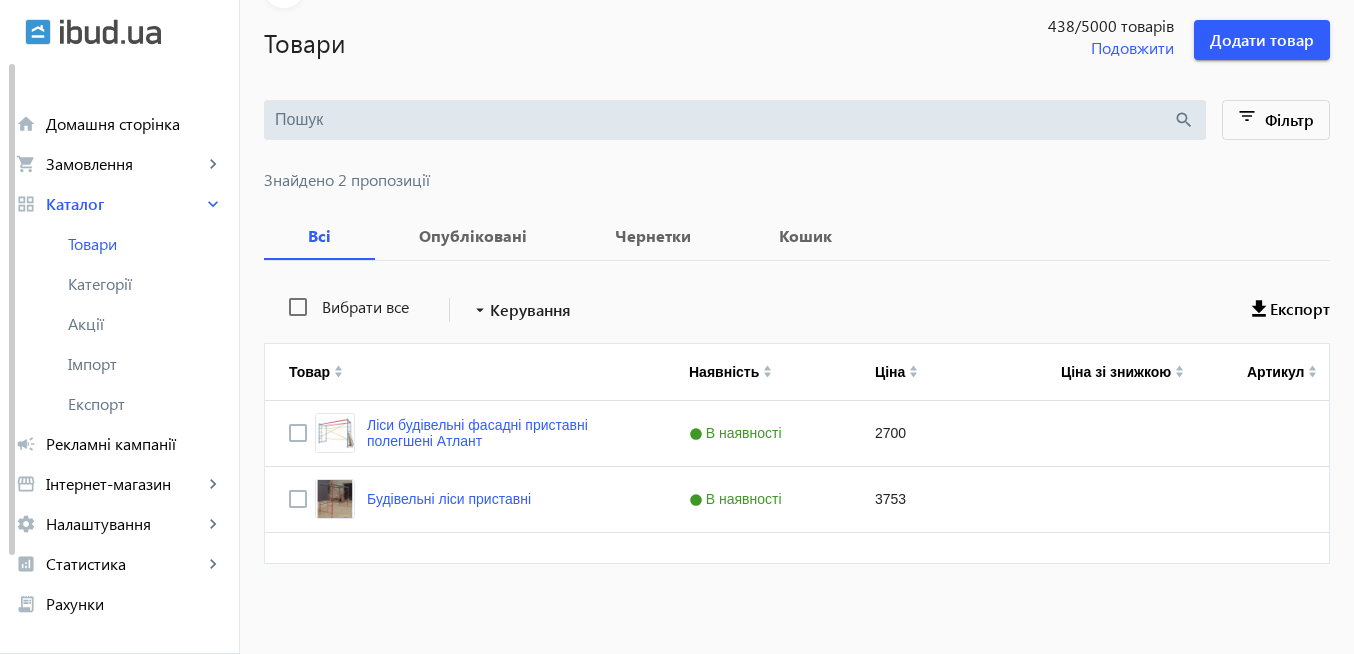 type 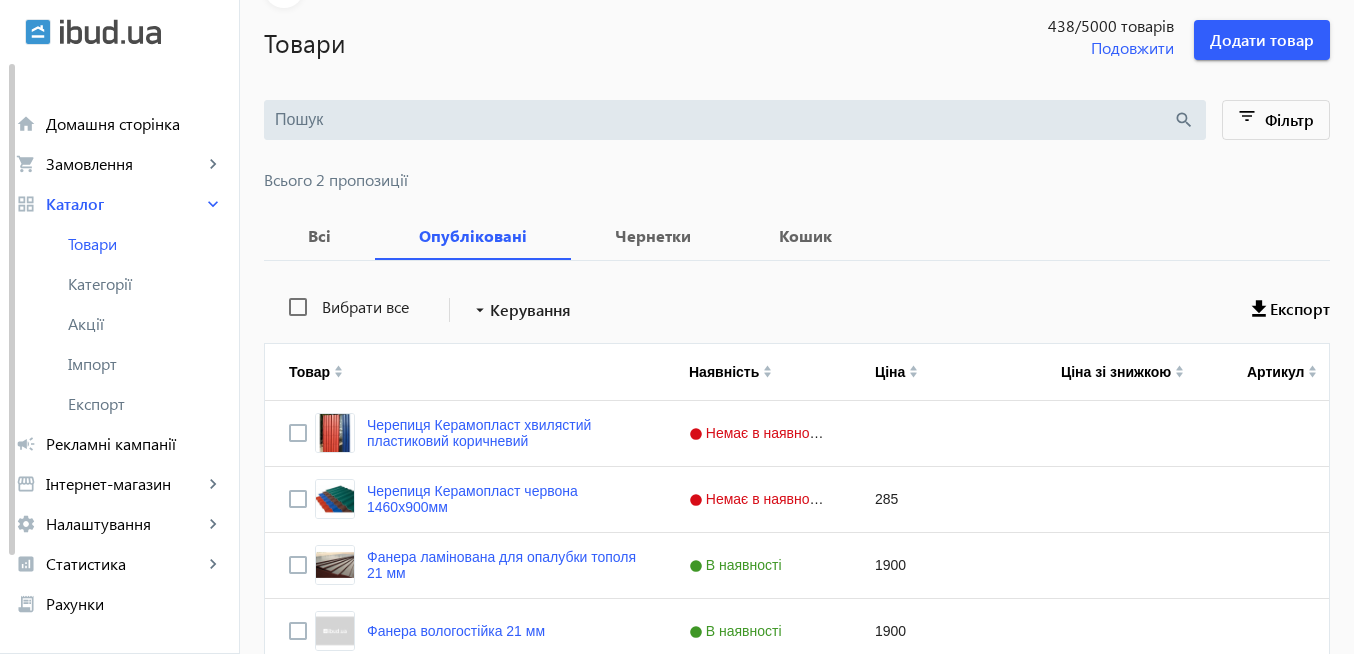 scroll, scrollTop: 0, scrollLeft: 0, axis: both 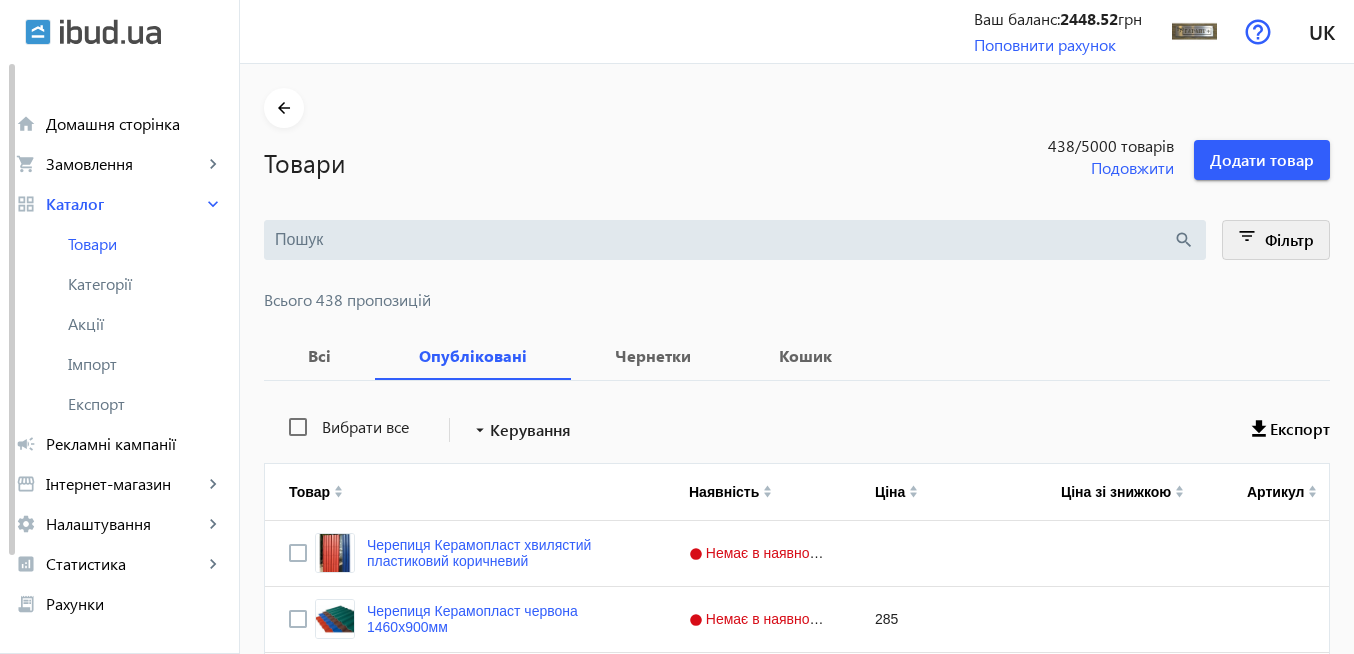 click on "filter_list" 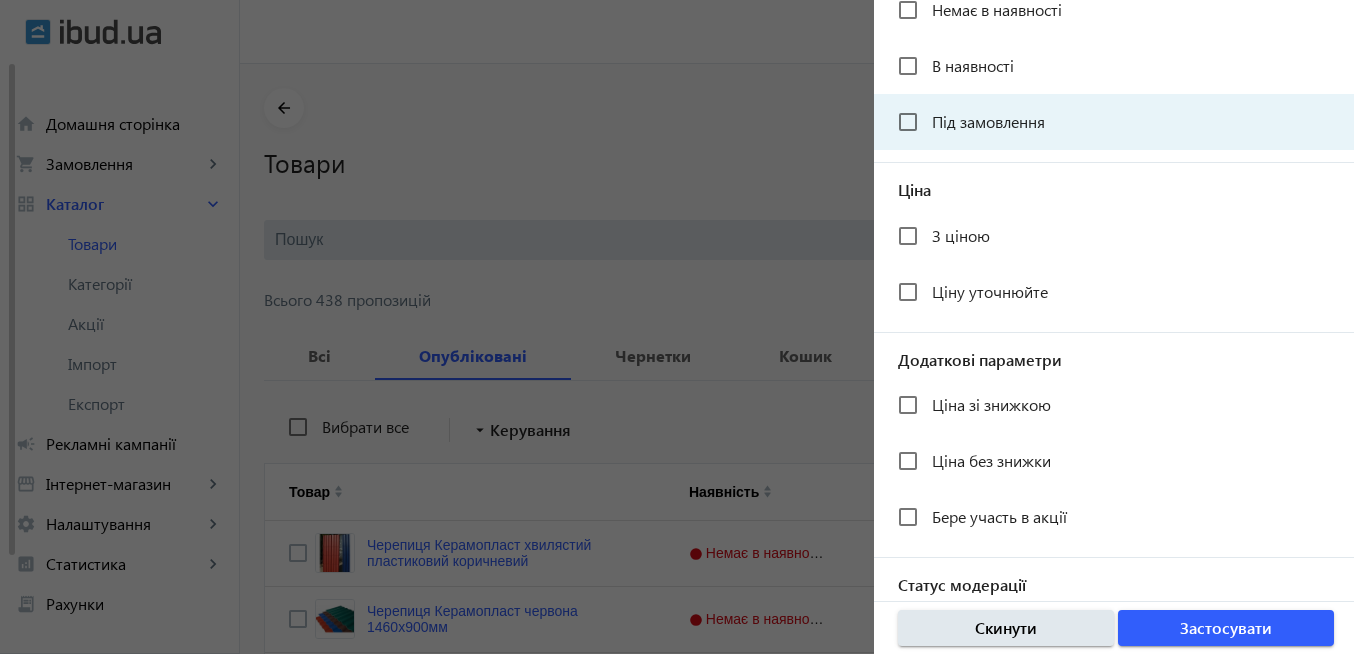 scroll, scrollTop: 444, scrollLeft: 0, axis: vertical 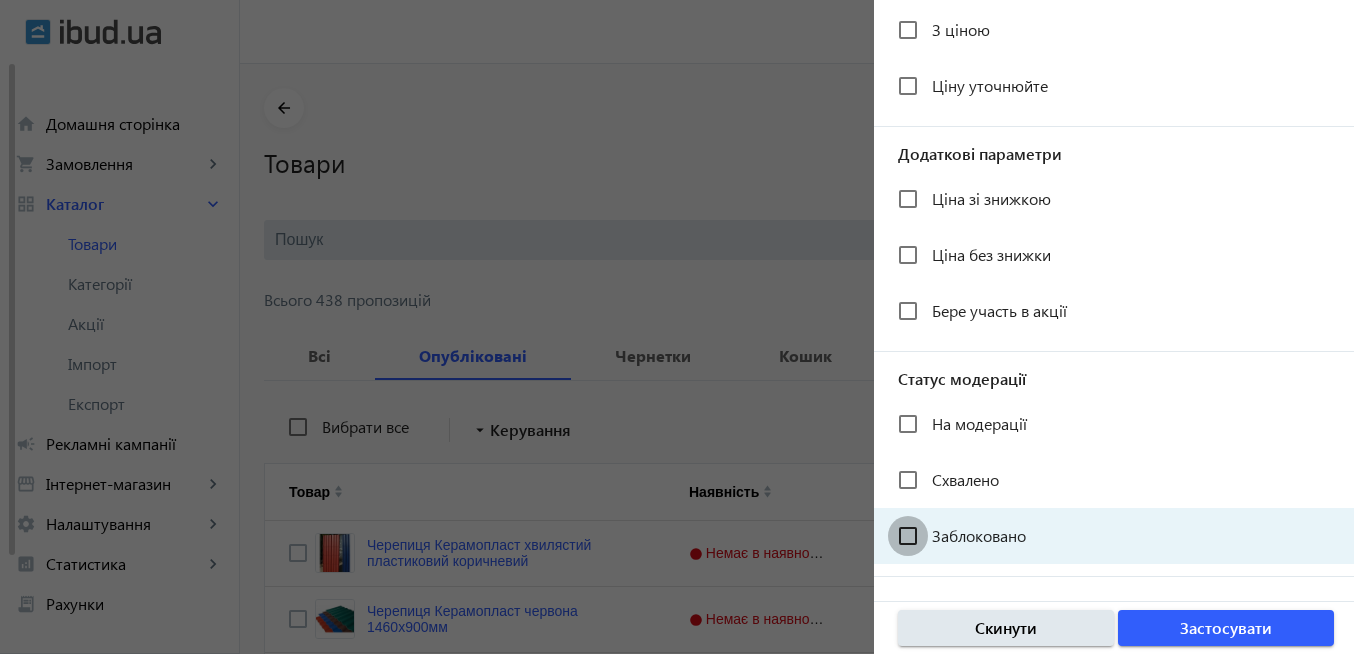 click on "Заблоковано" at bounding box center (908, 536) 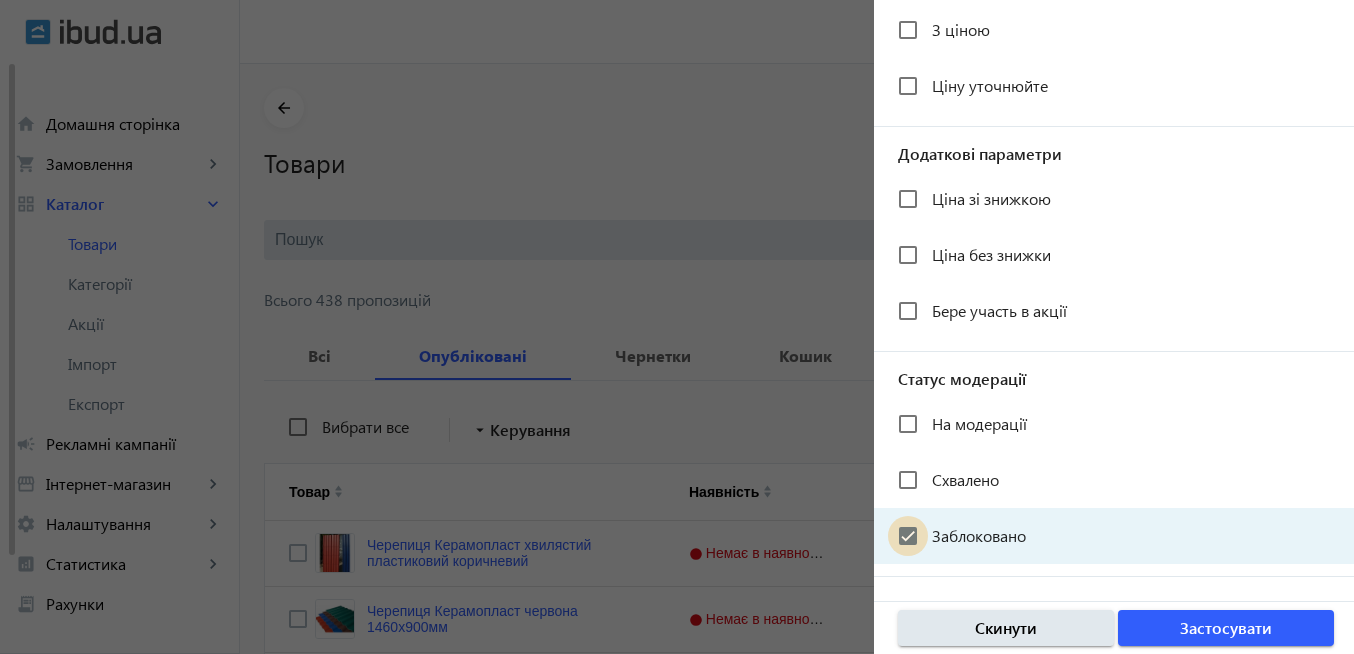checkbox on "true" 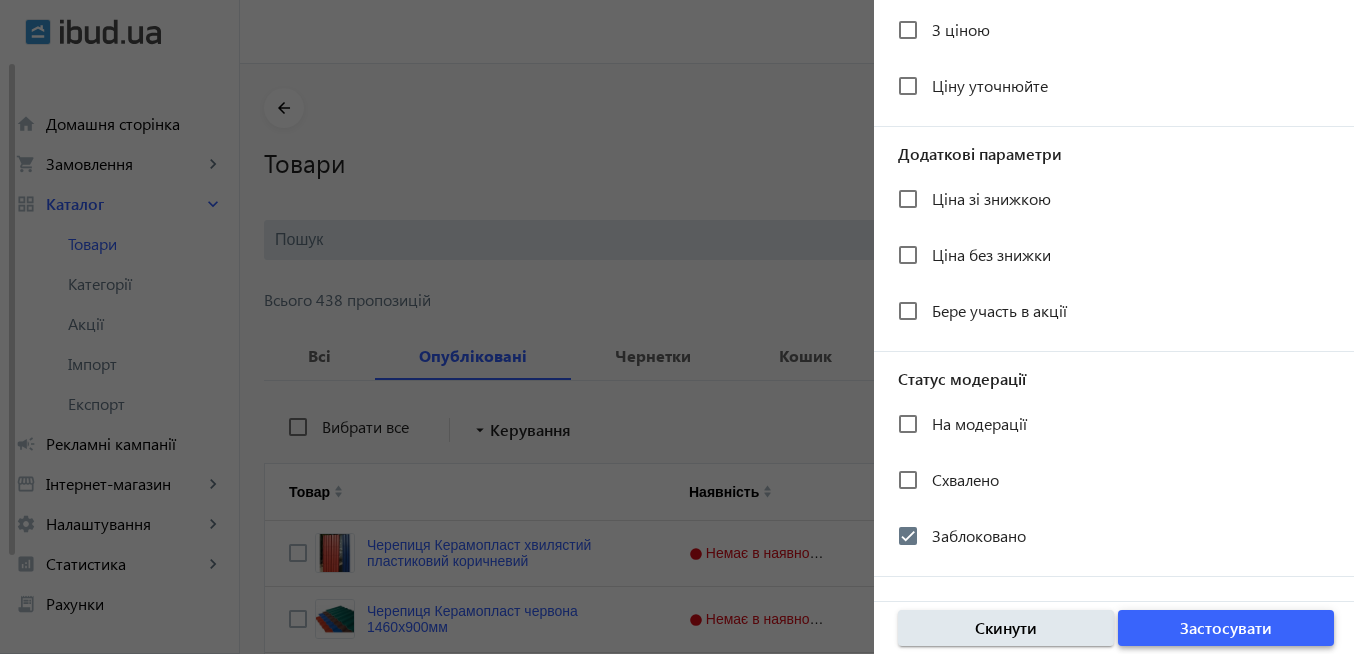 click on "Застосувати" 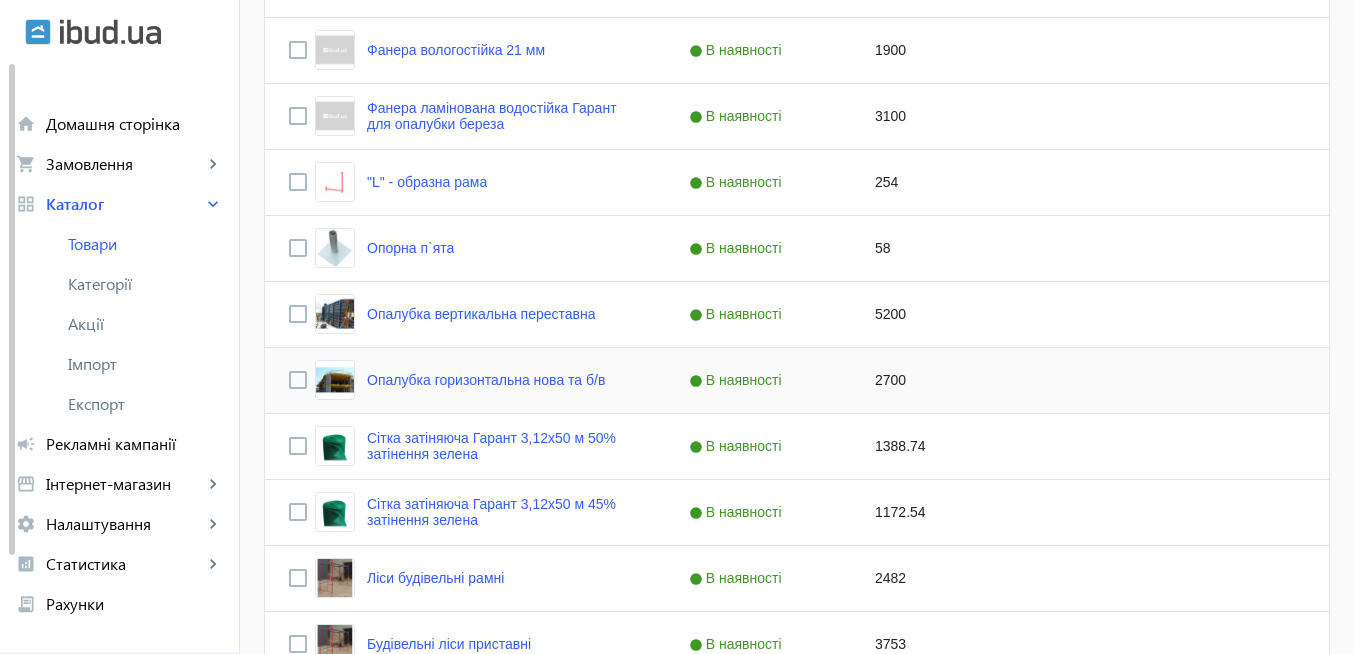 scroll, scrollTop: 600, scrollLeft: 0, axis: vertical 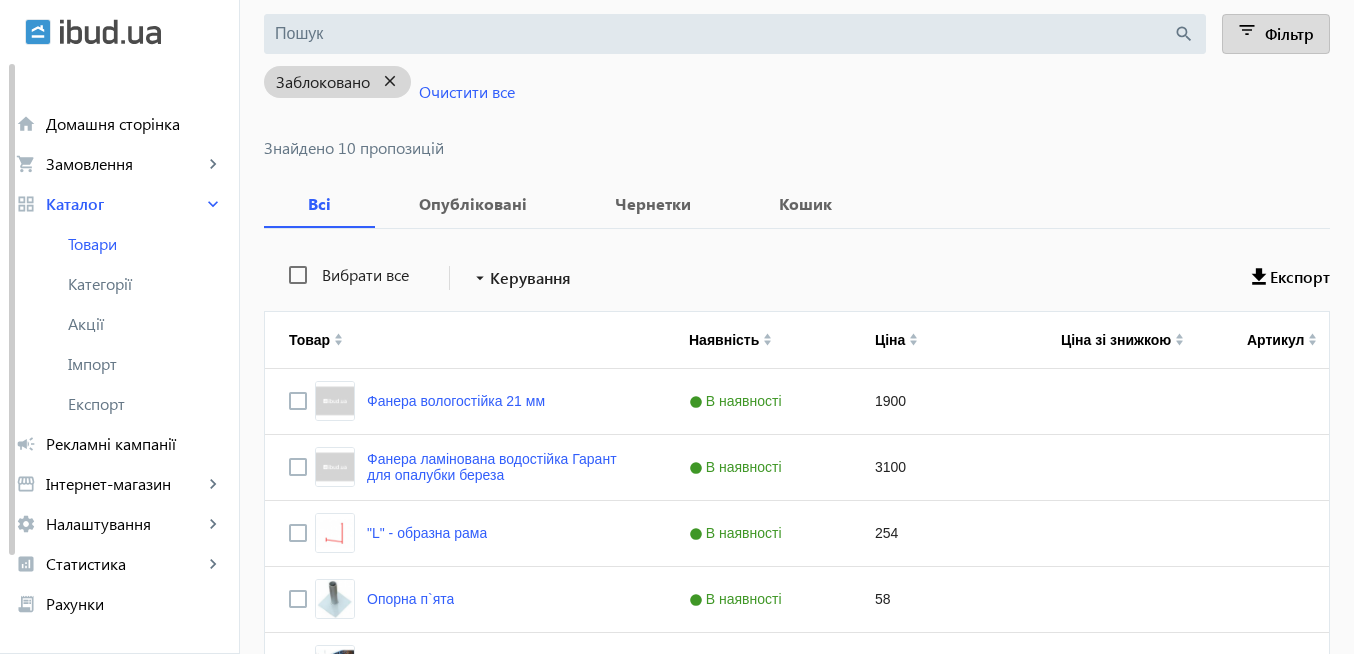 click on "close" at bounding box center [390, 81] 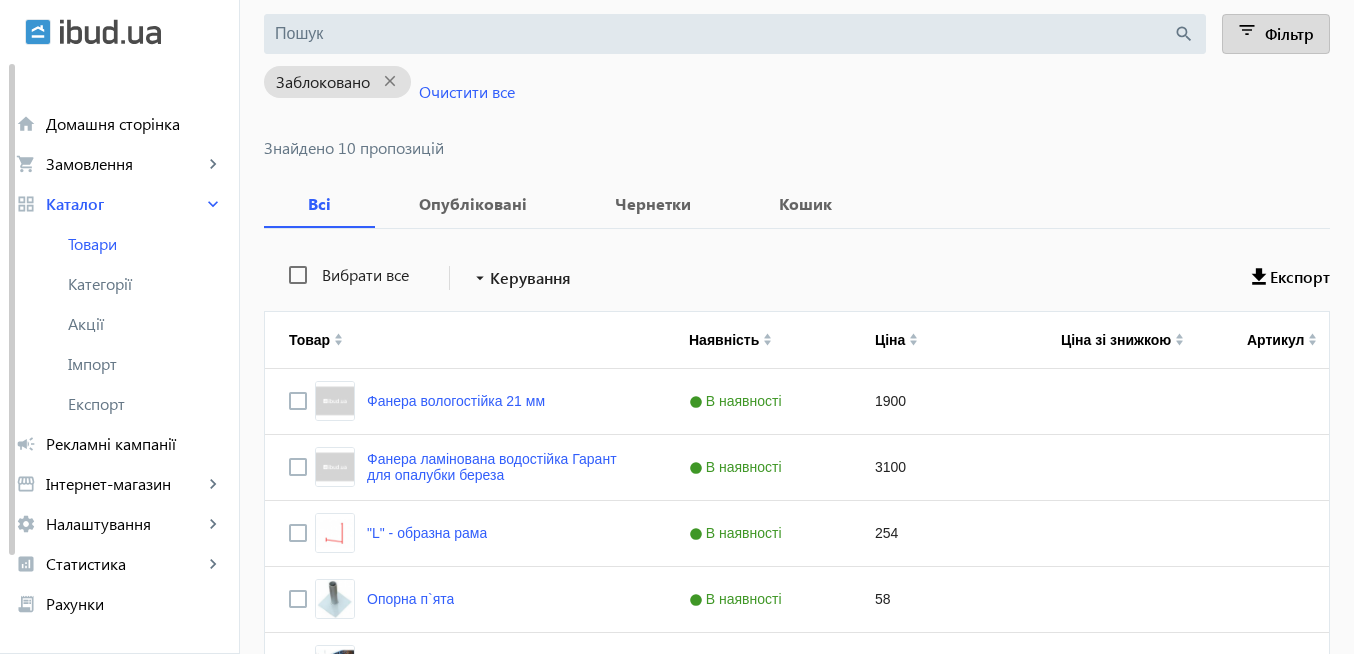 type 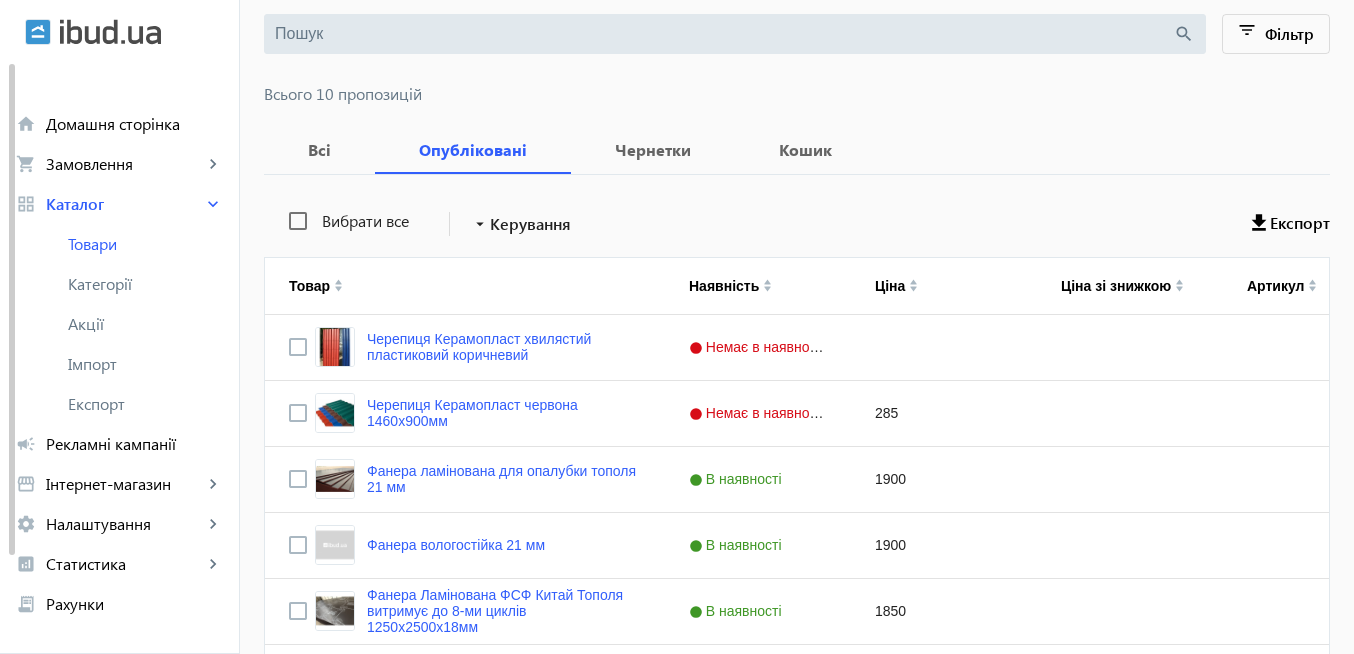 scroll, scrollTop: 0, scrollLeft: 0, axis: both 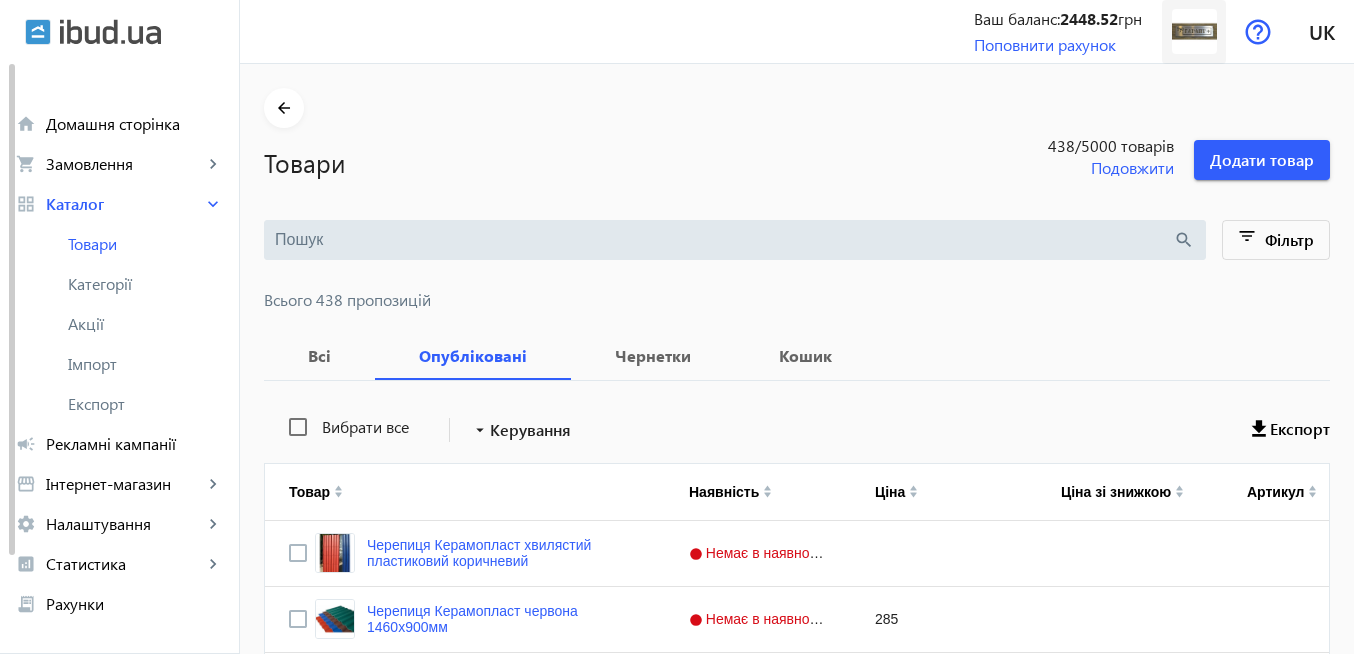 click 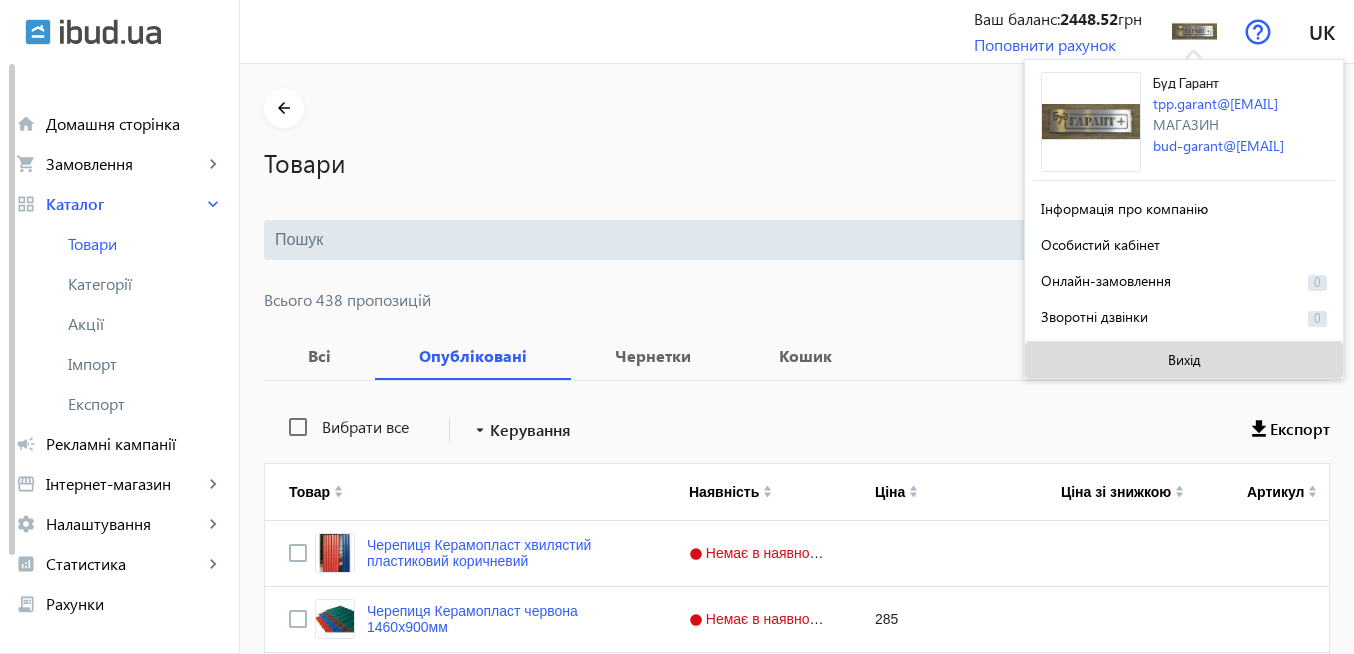 click on "Вихід" 